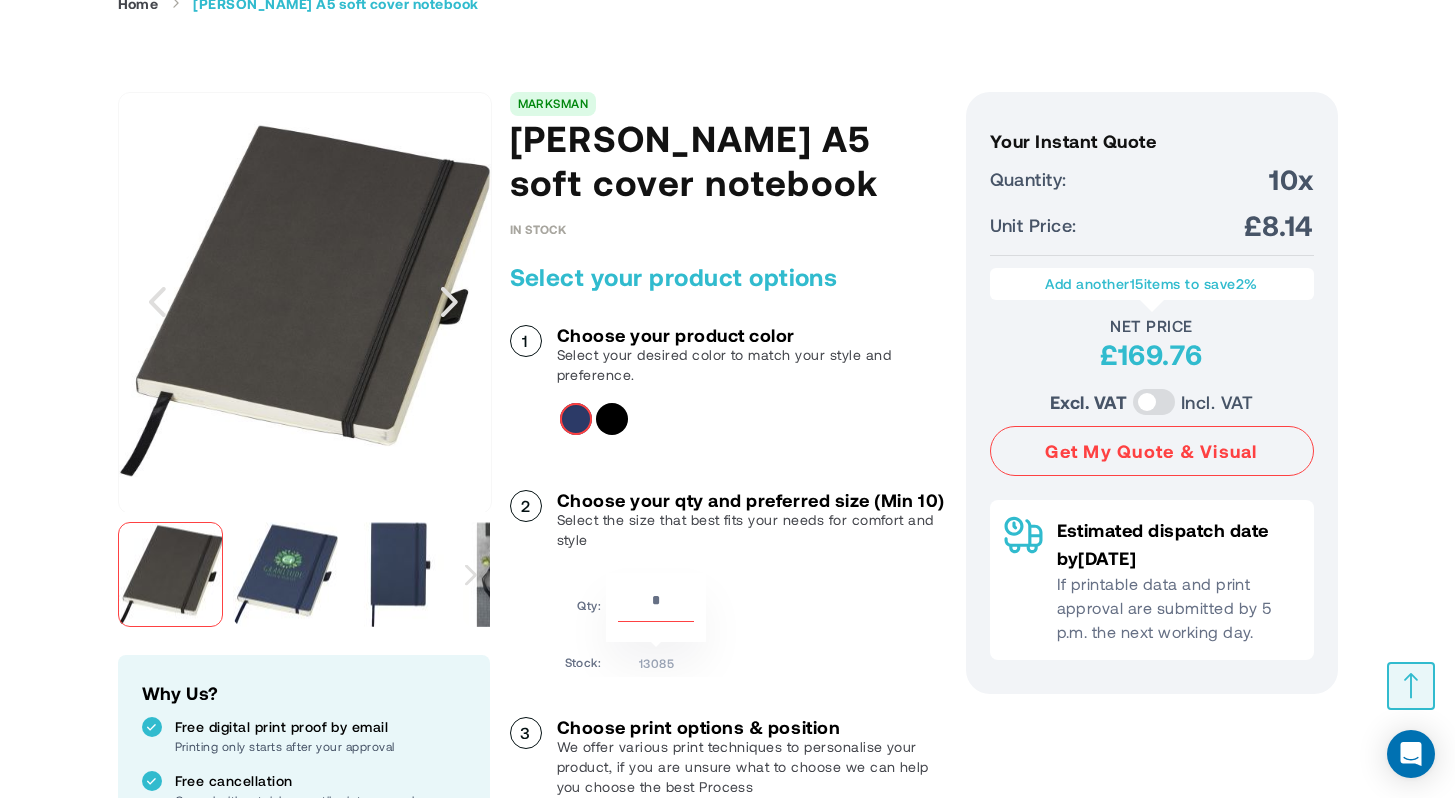 scroll, scrollTop: 227, scrollLeft: 0, axis: vertical 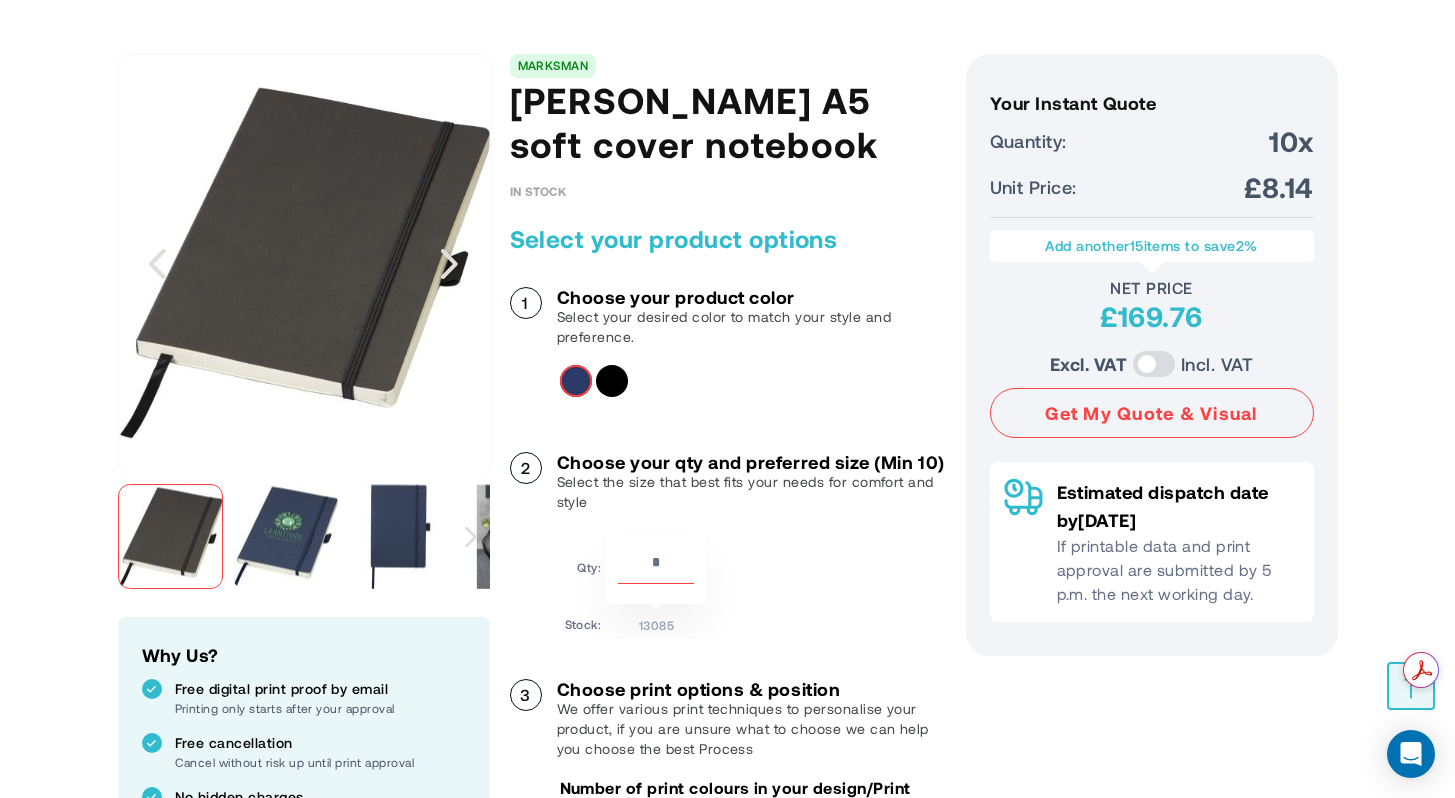 click at bounding box center (285, 536) 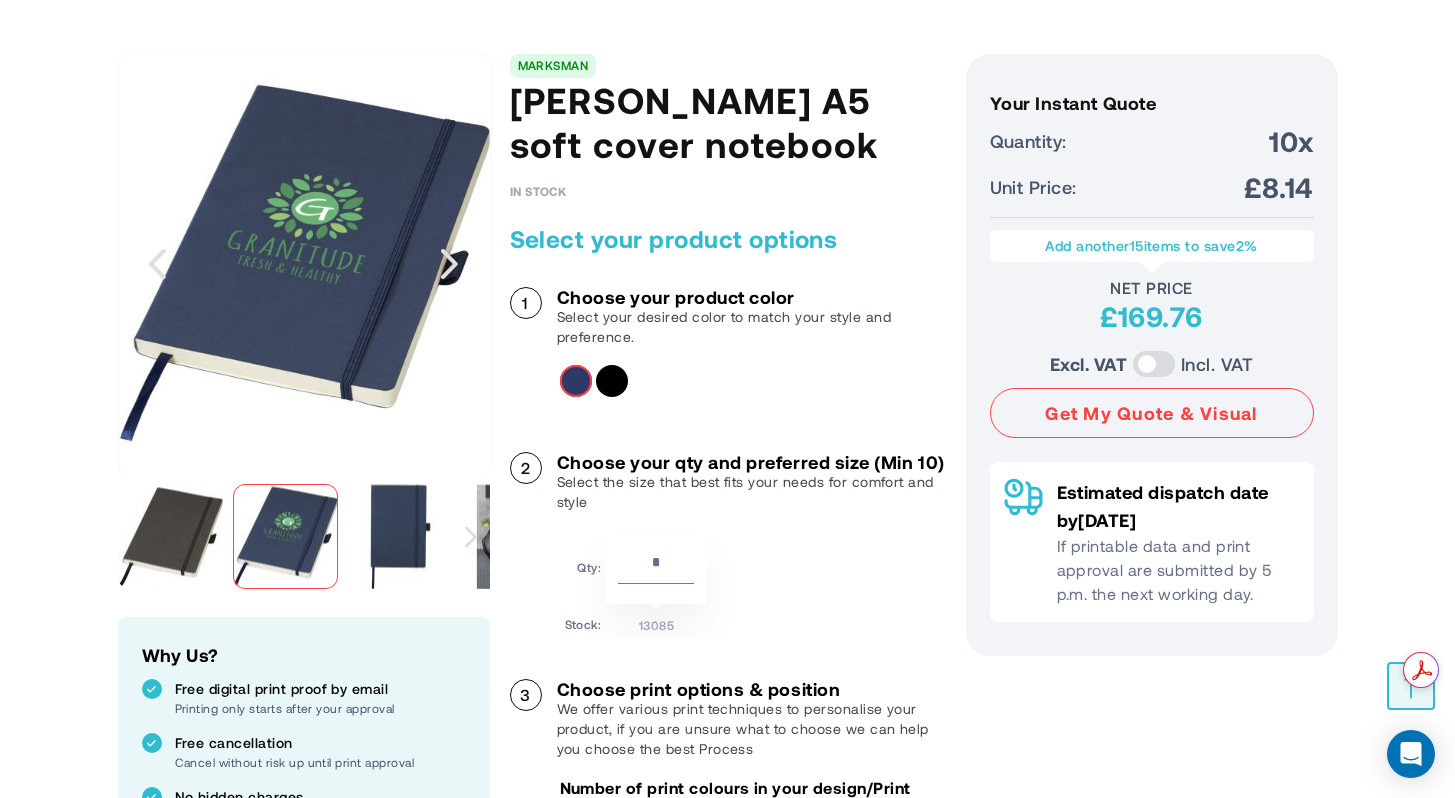 click at bounding box center (400, 536) 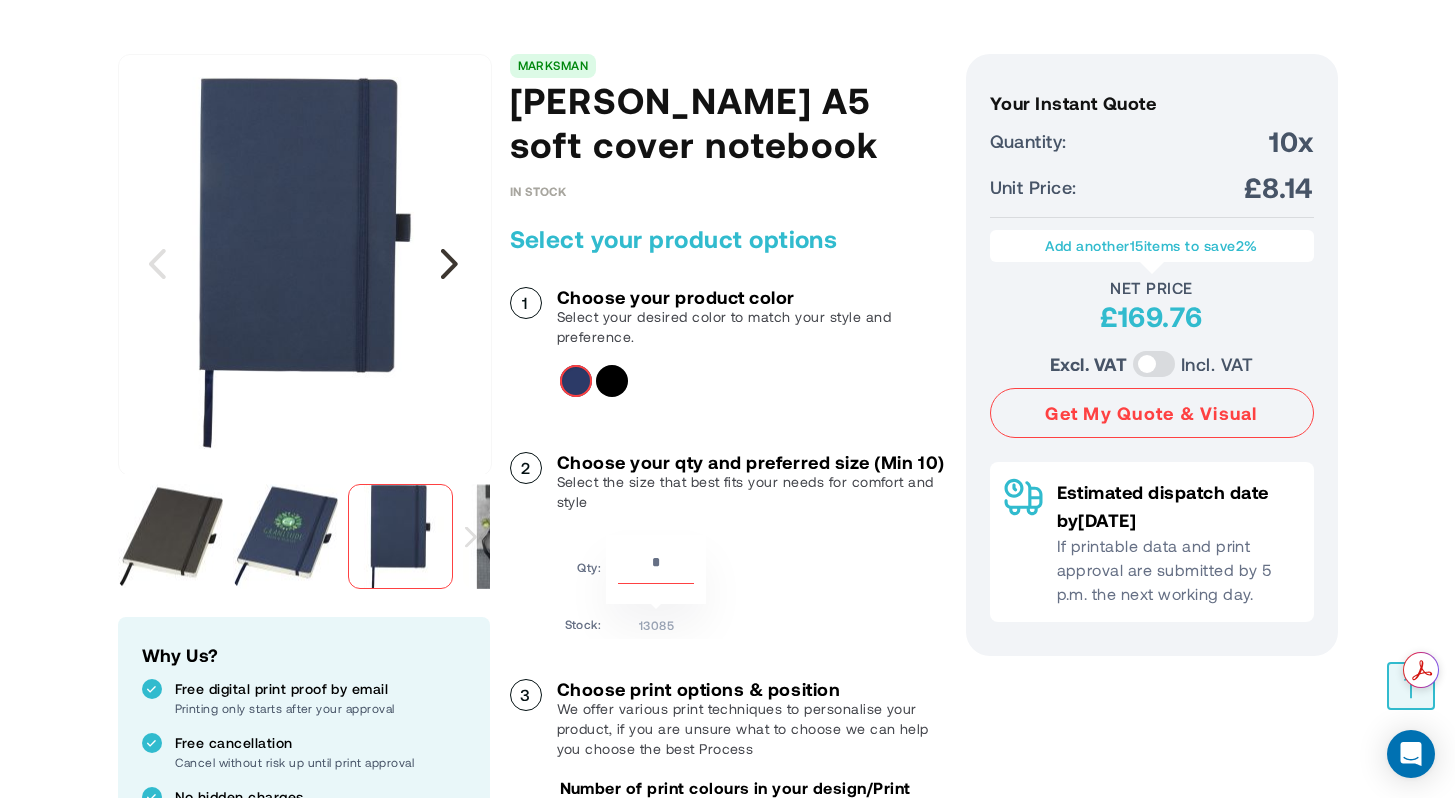 click at bounding box center (450, 264) 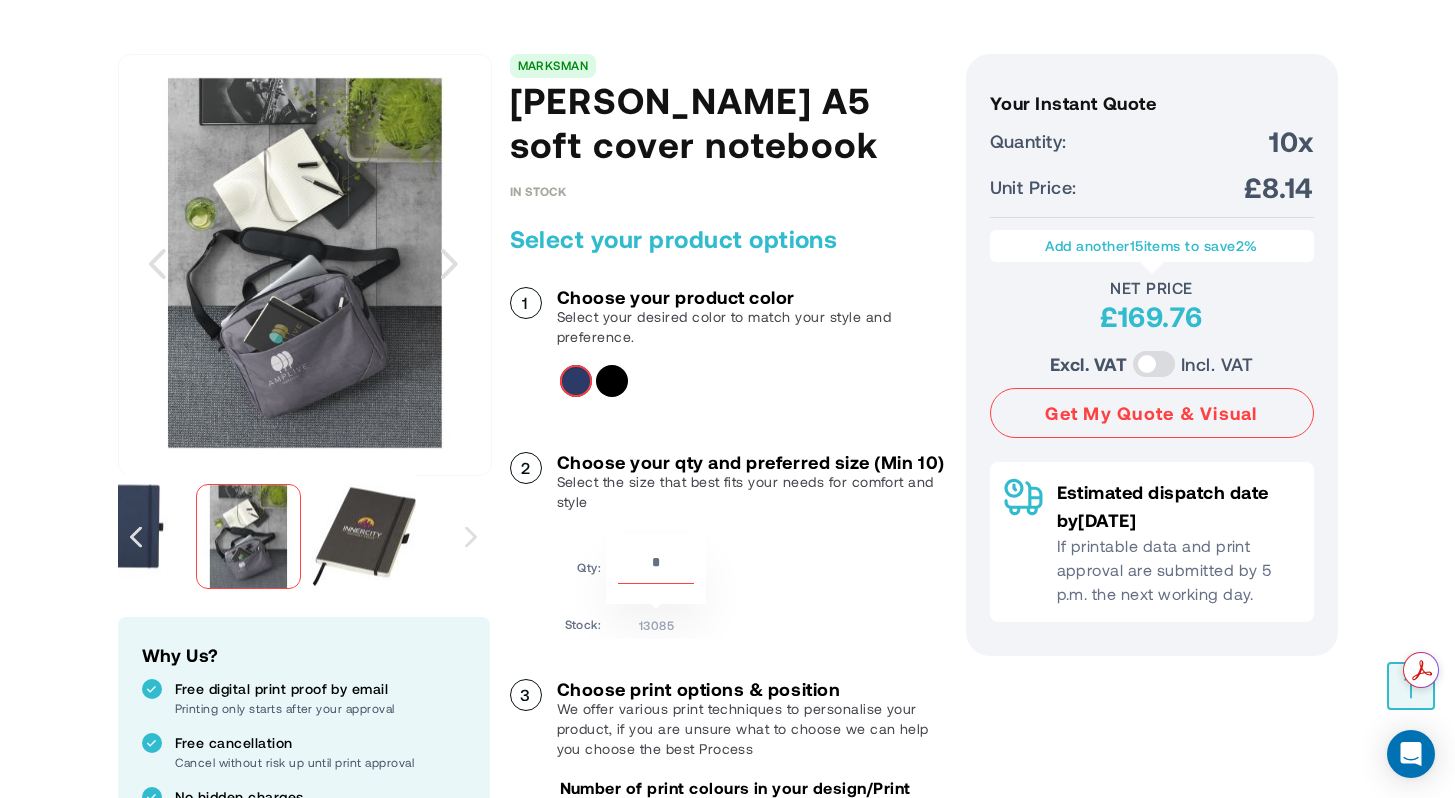 click at bounding box center [363, 536] 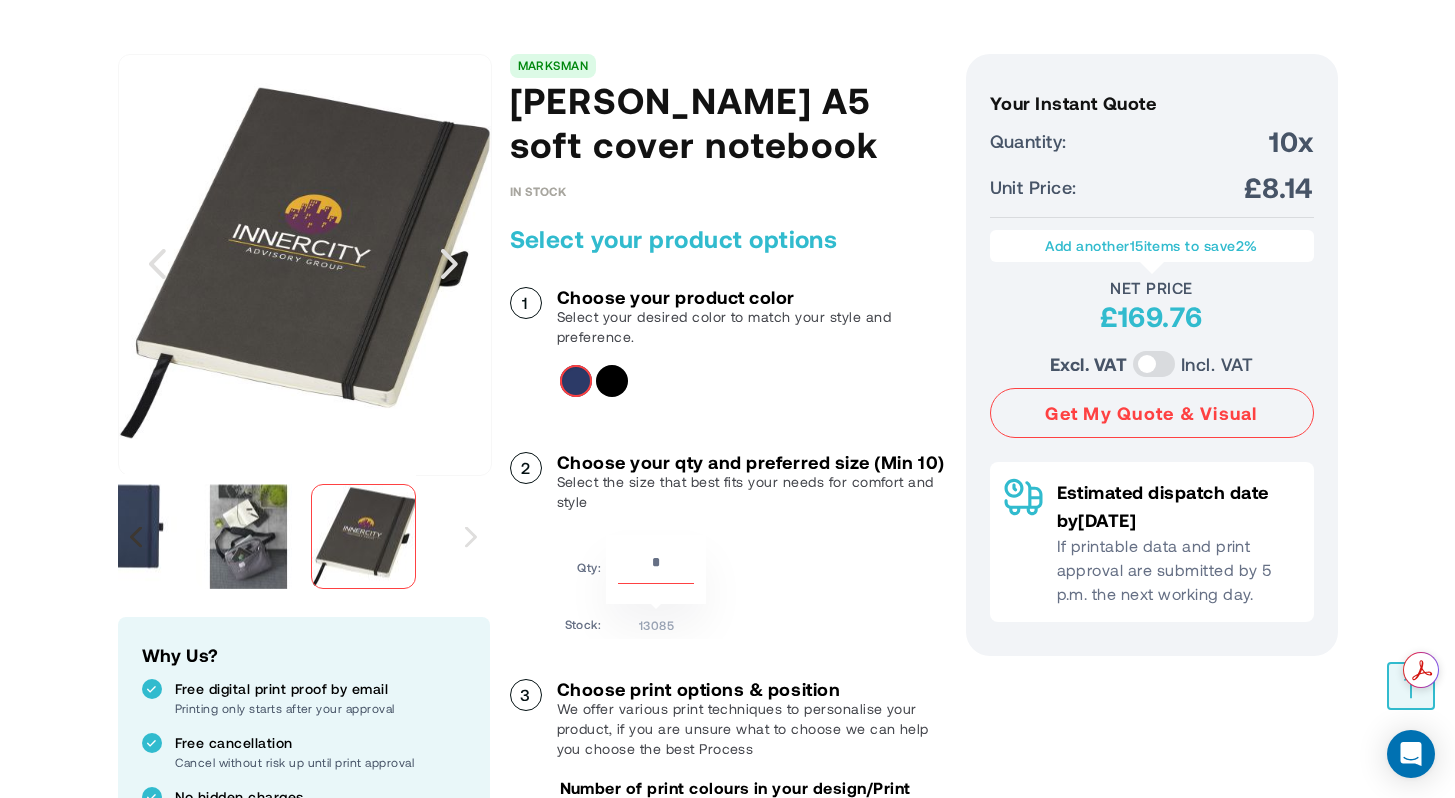 click at bounding box center (136, 536) 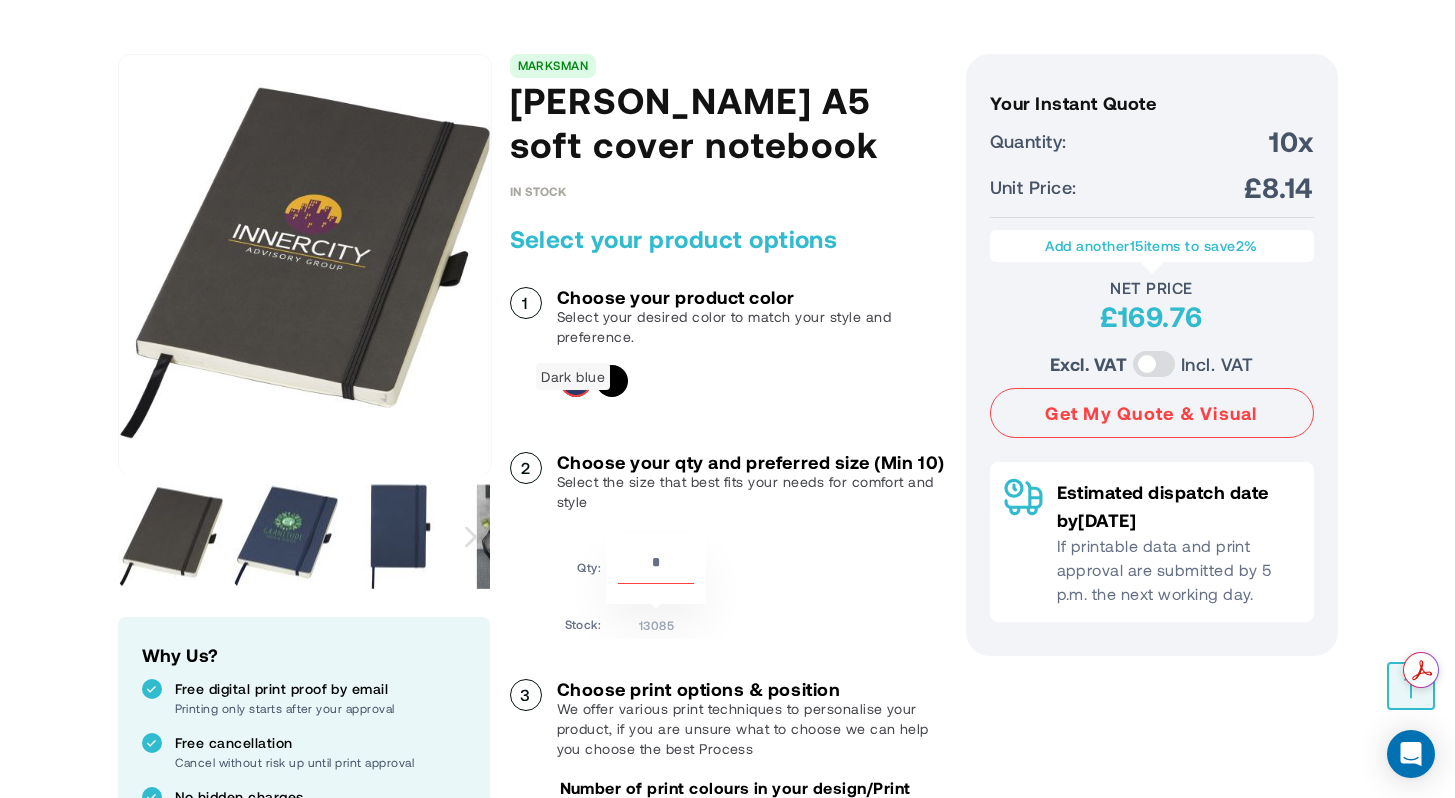 click at bounding box center (576, 381) 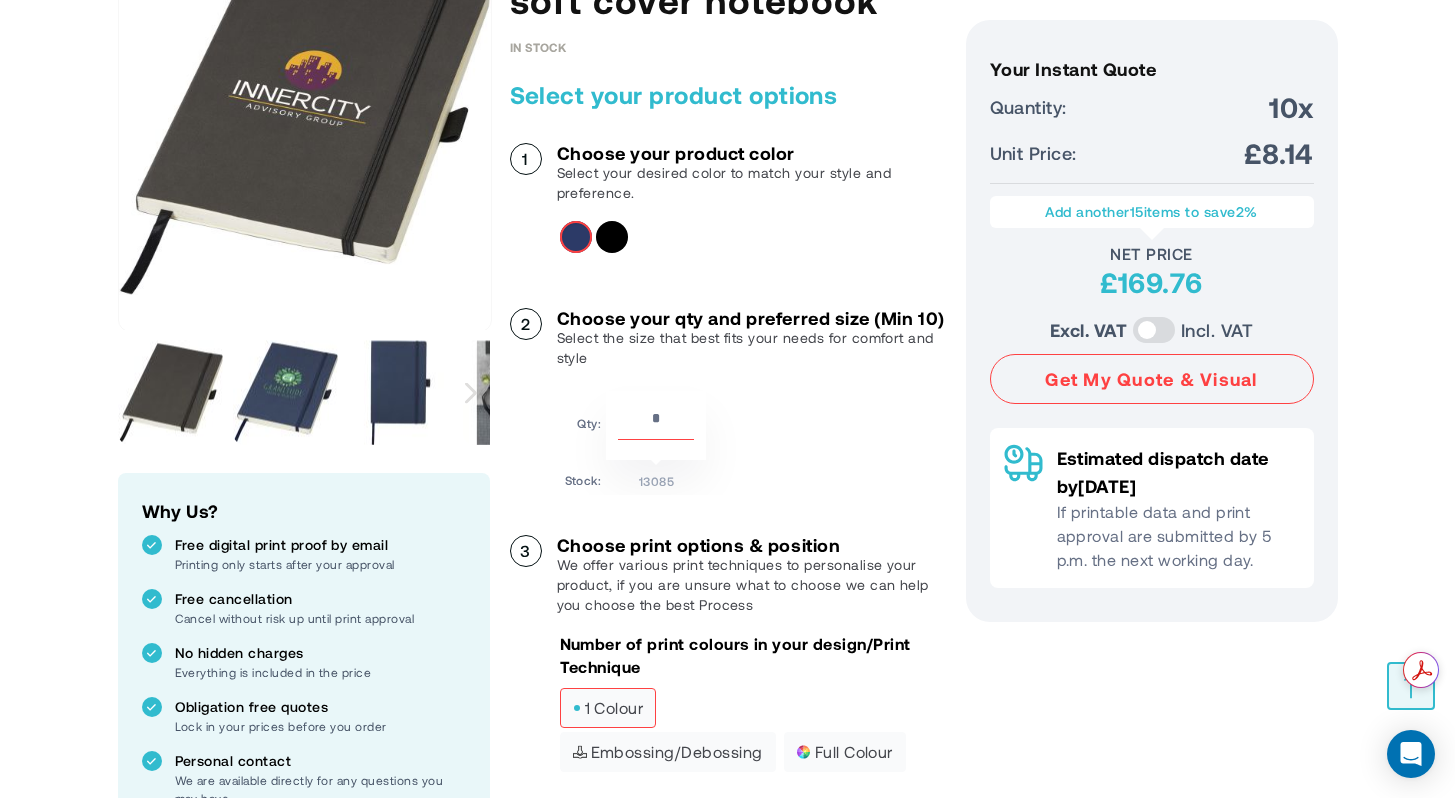 scroll, scrollTop: 470, scrollLeft: 0, axis: vertical 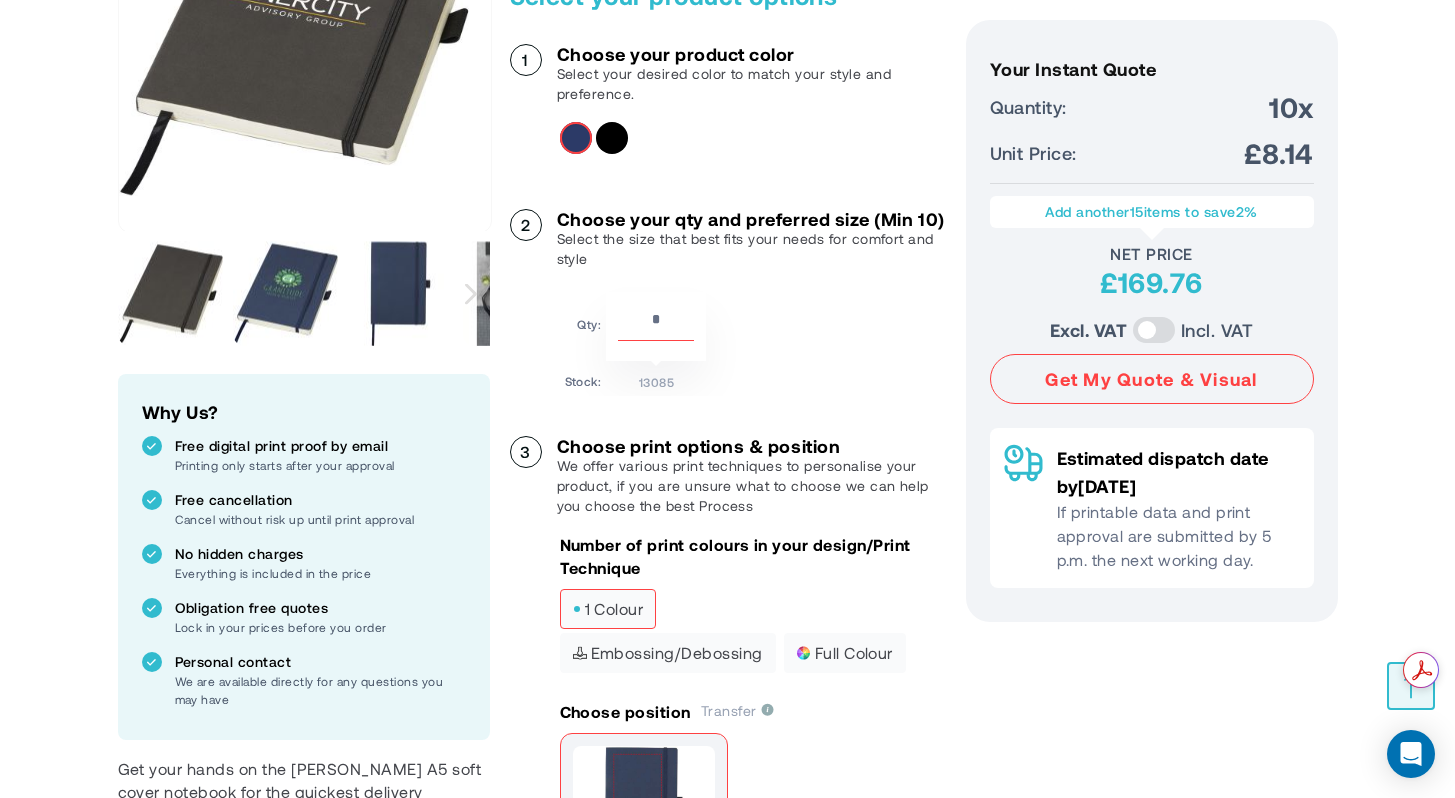 click on "**" at bounding box center [656, 324] 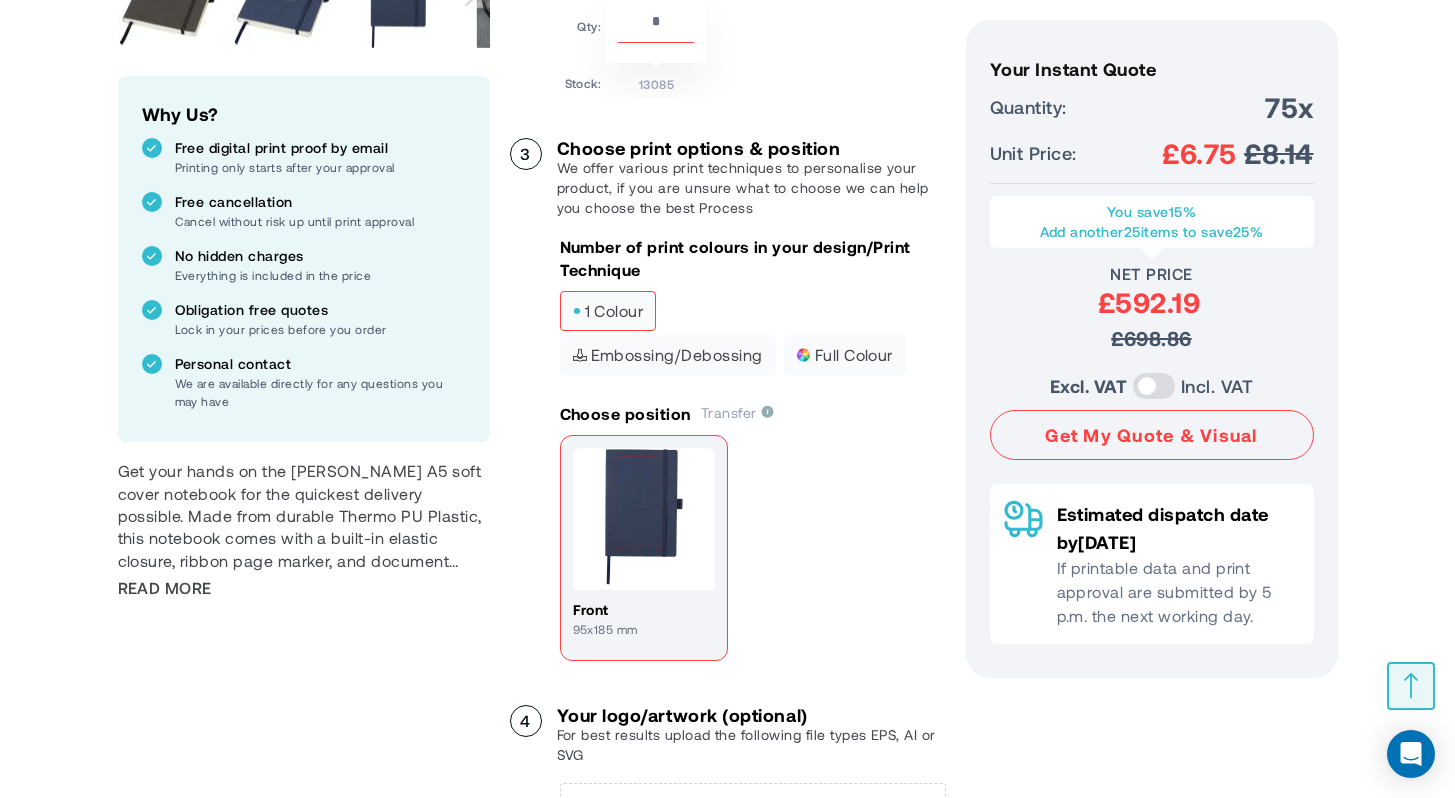 scroll, scrollTop: 0, scrollLeft: 0, axis: both 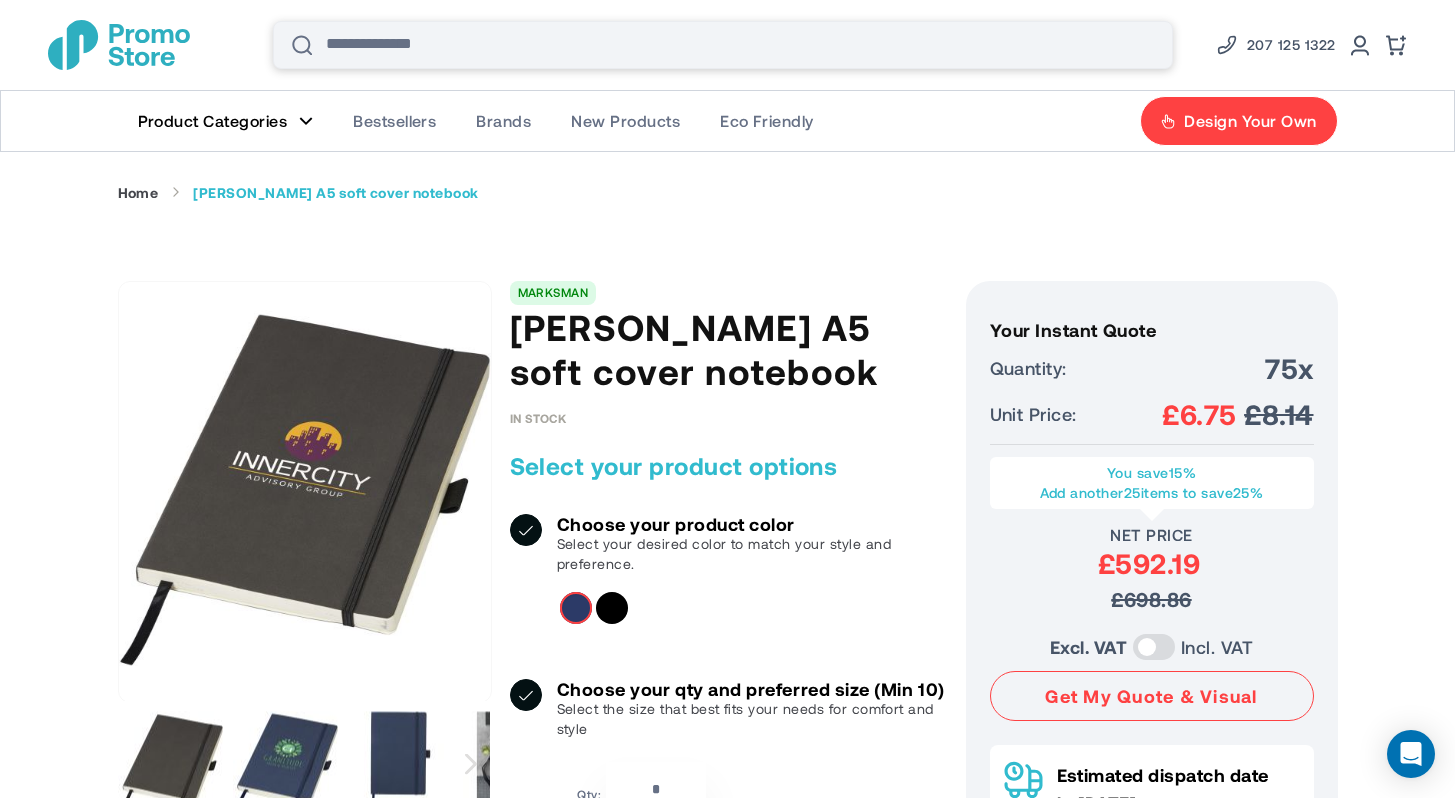 click on "Search" at bounding box center (723, 45) 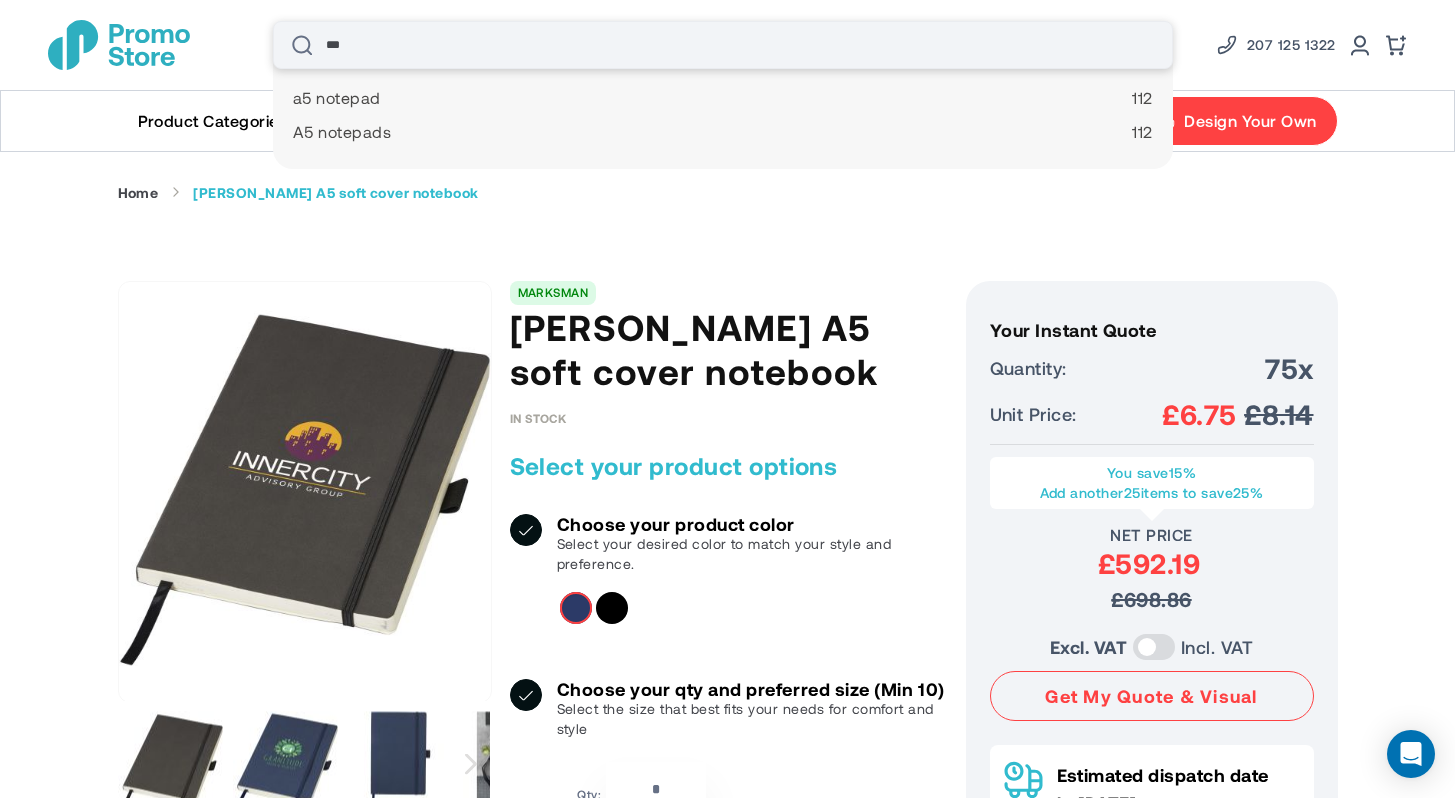type on "**********" 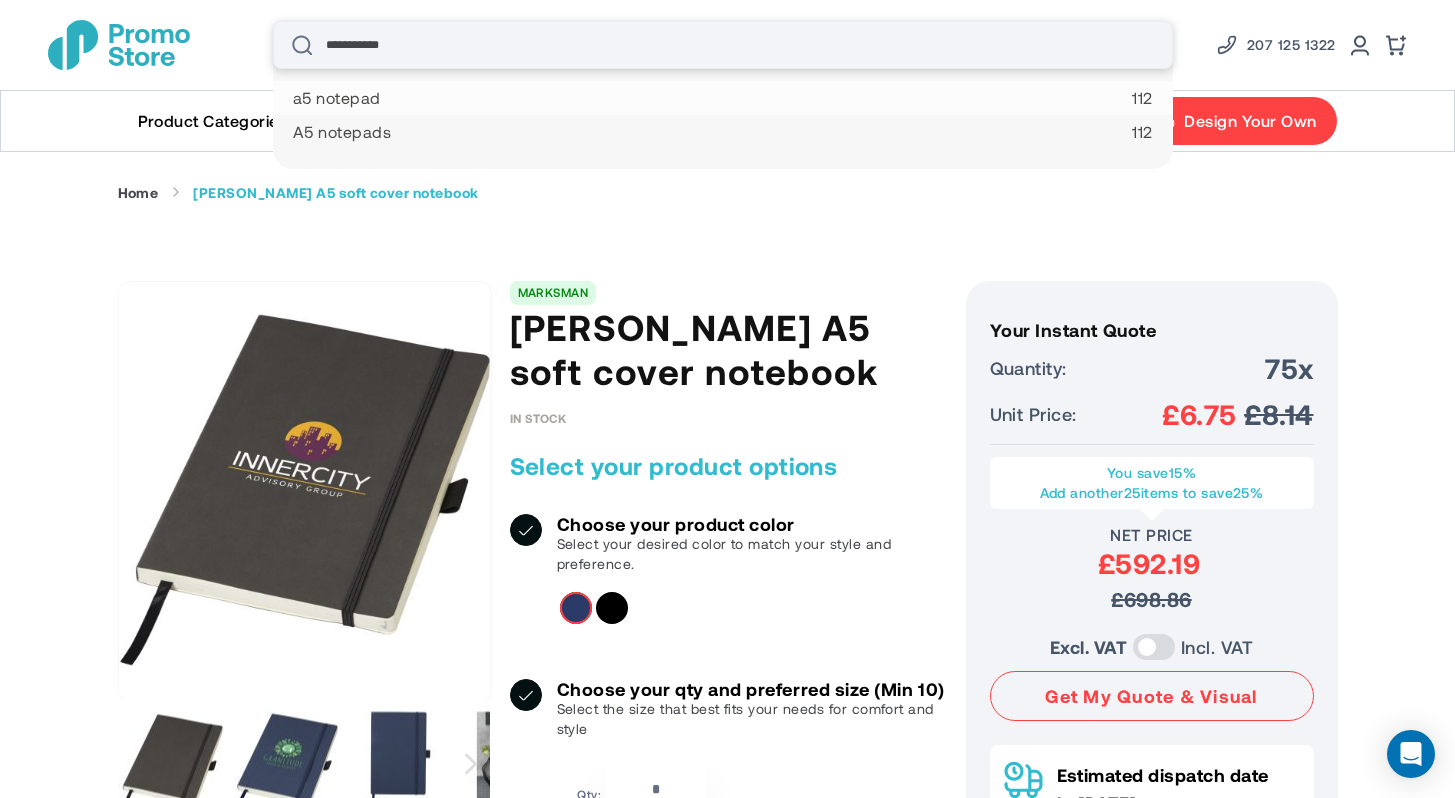 scroll, scrollTop: 0, scrollLeft: 0, axis: both 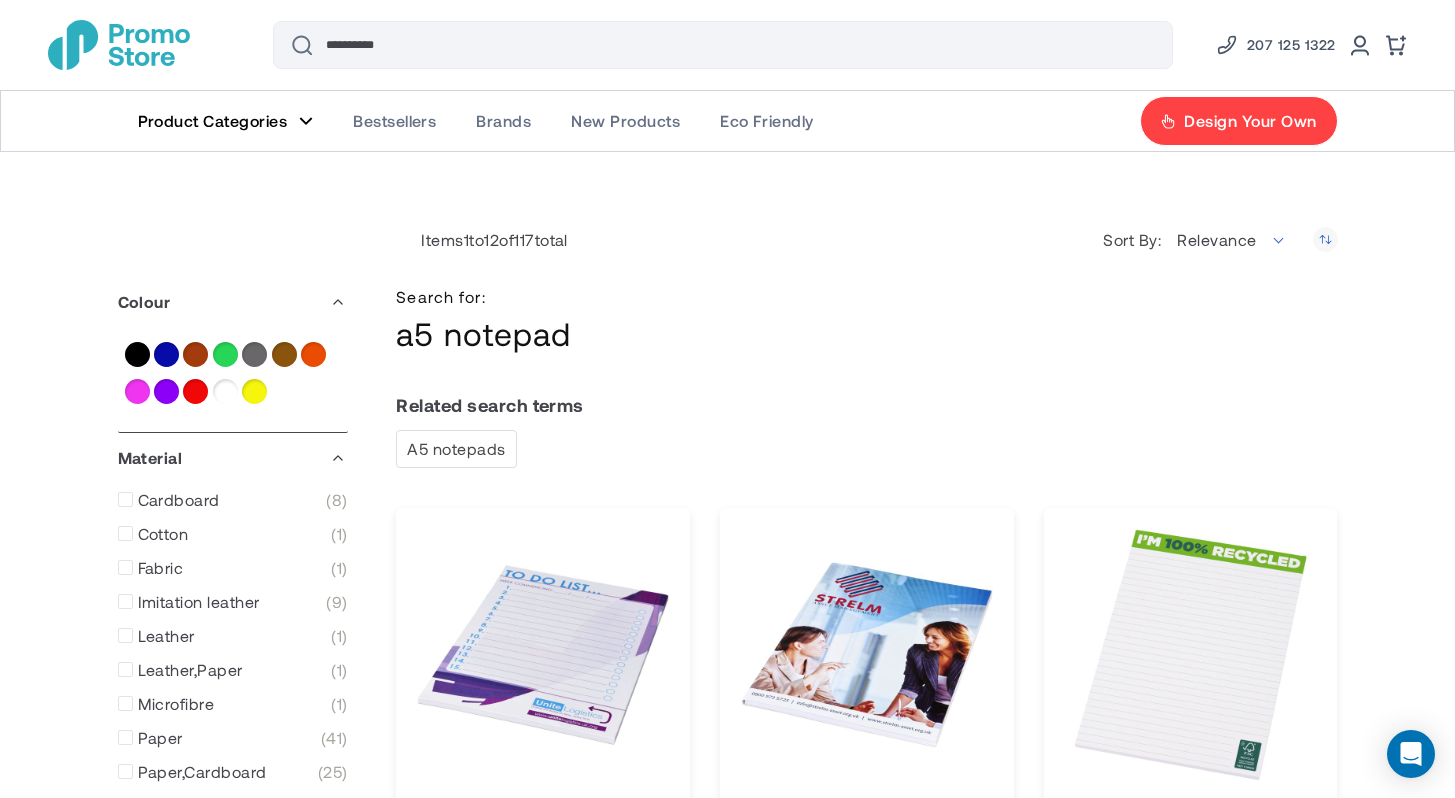 click on "Bestsellers" 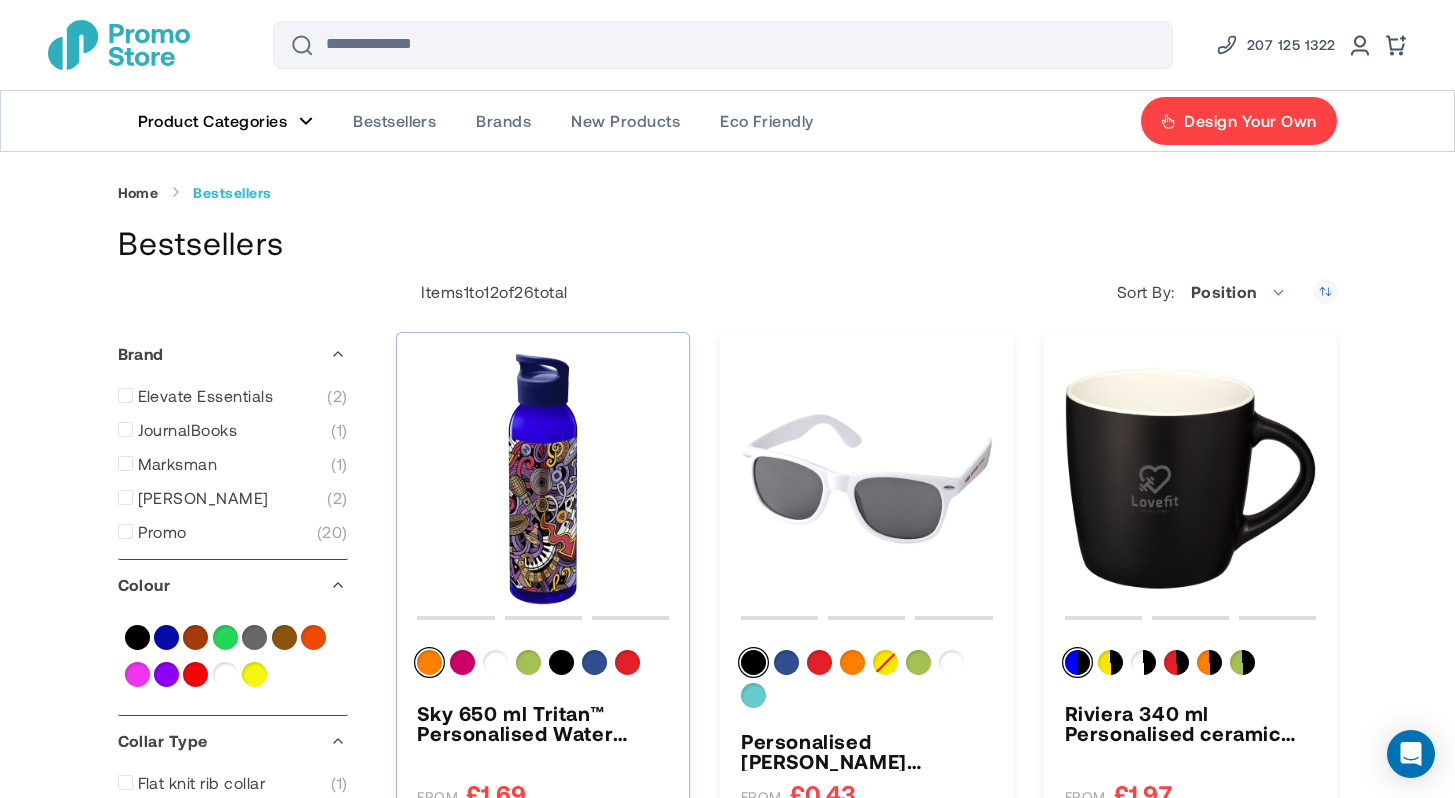 scroll, scrollTop: 0, scrollLeft: 0, axis: both 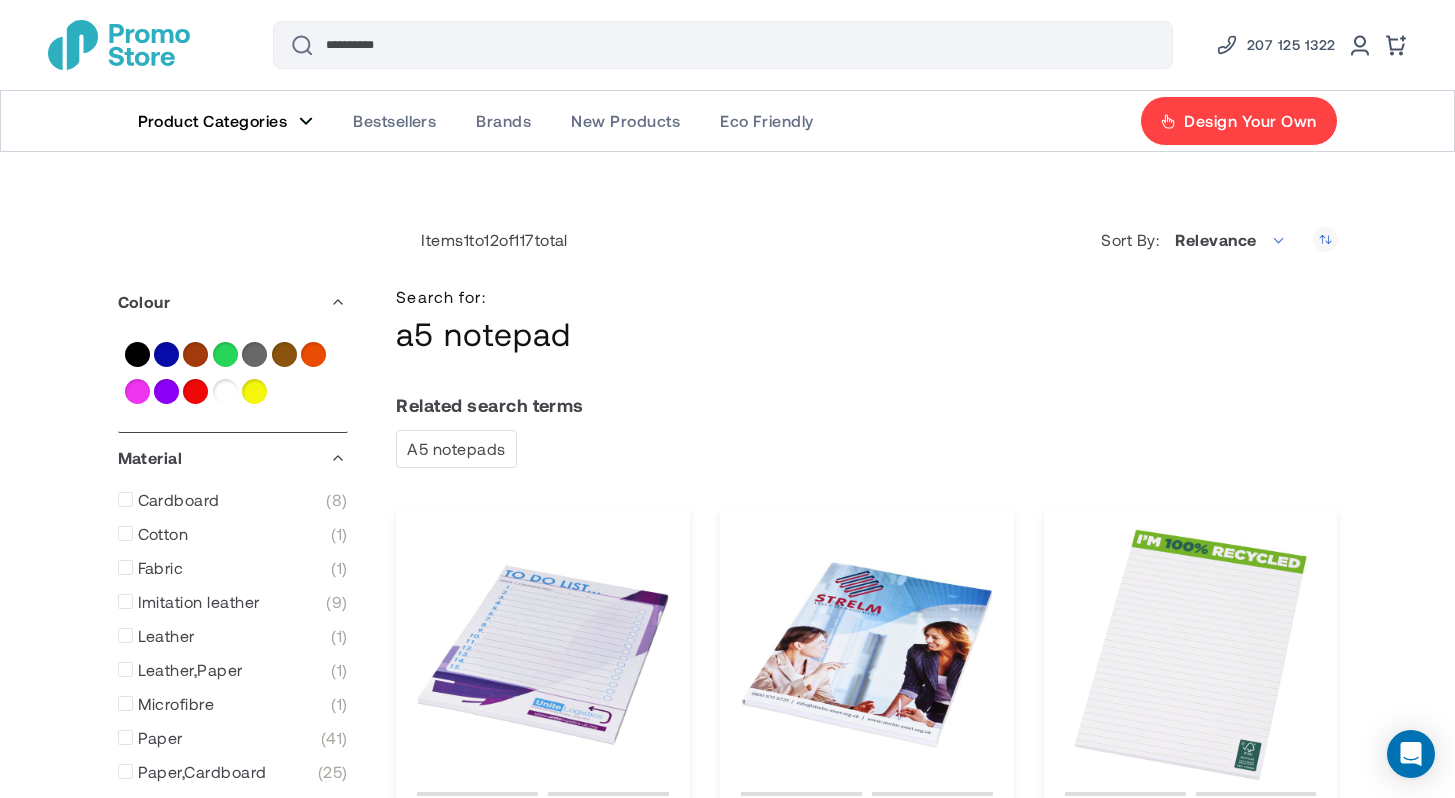 click on "Product Categories" 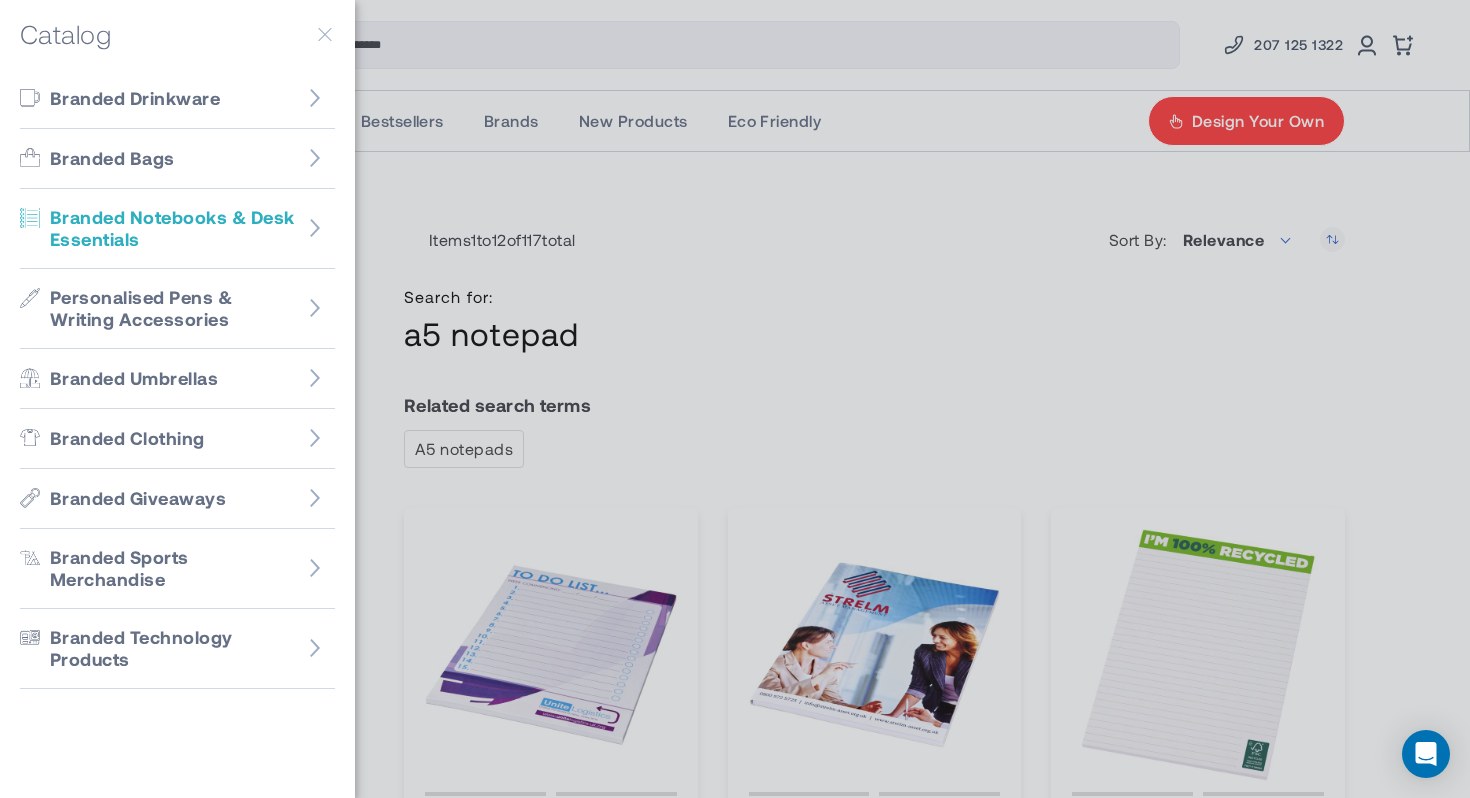 click on "Branded Notebooks & Desk Essentials" 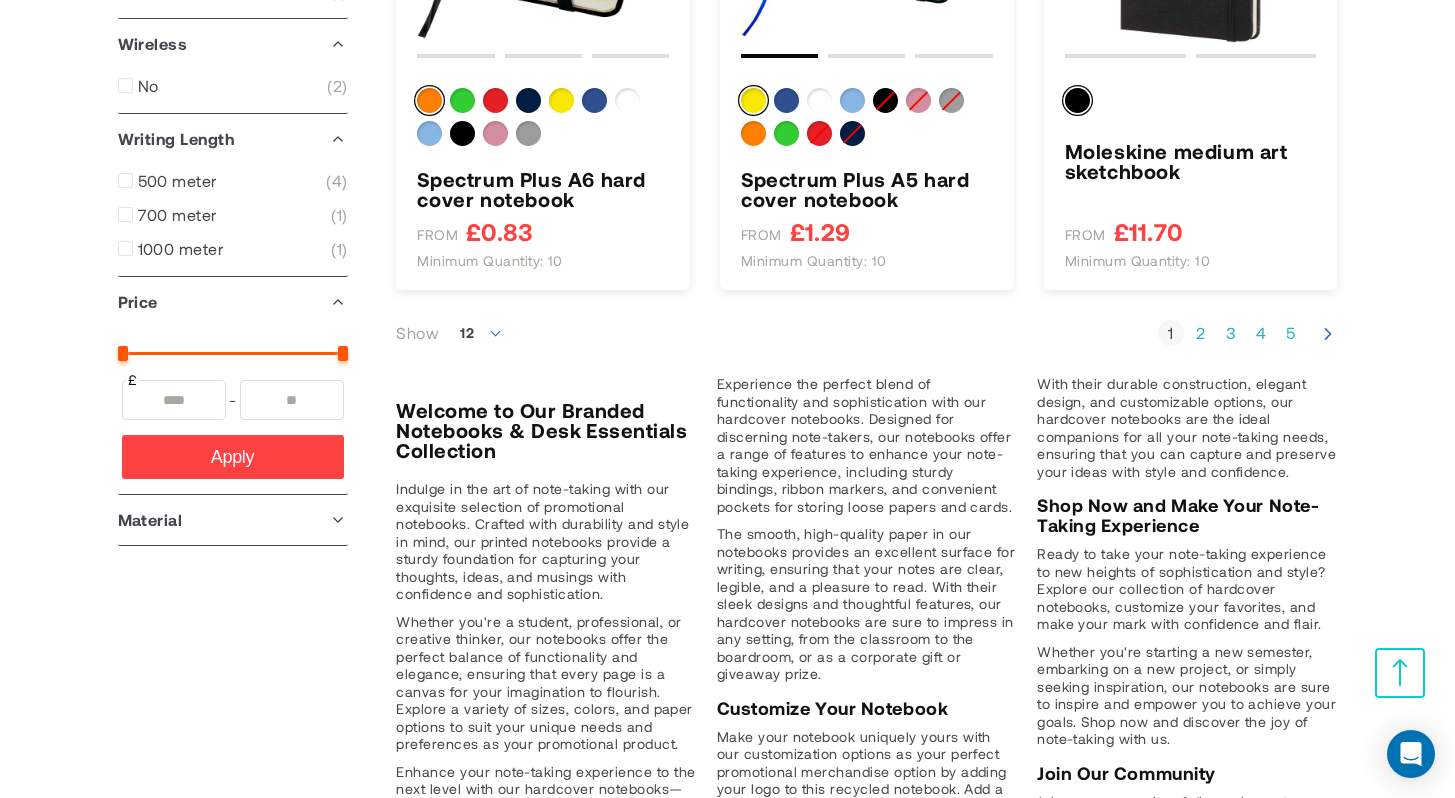 scroll, scrollTop: 2272, scrollLeft: 0, axis: vertical 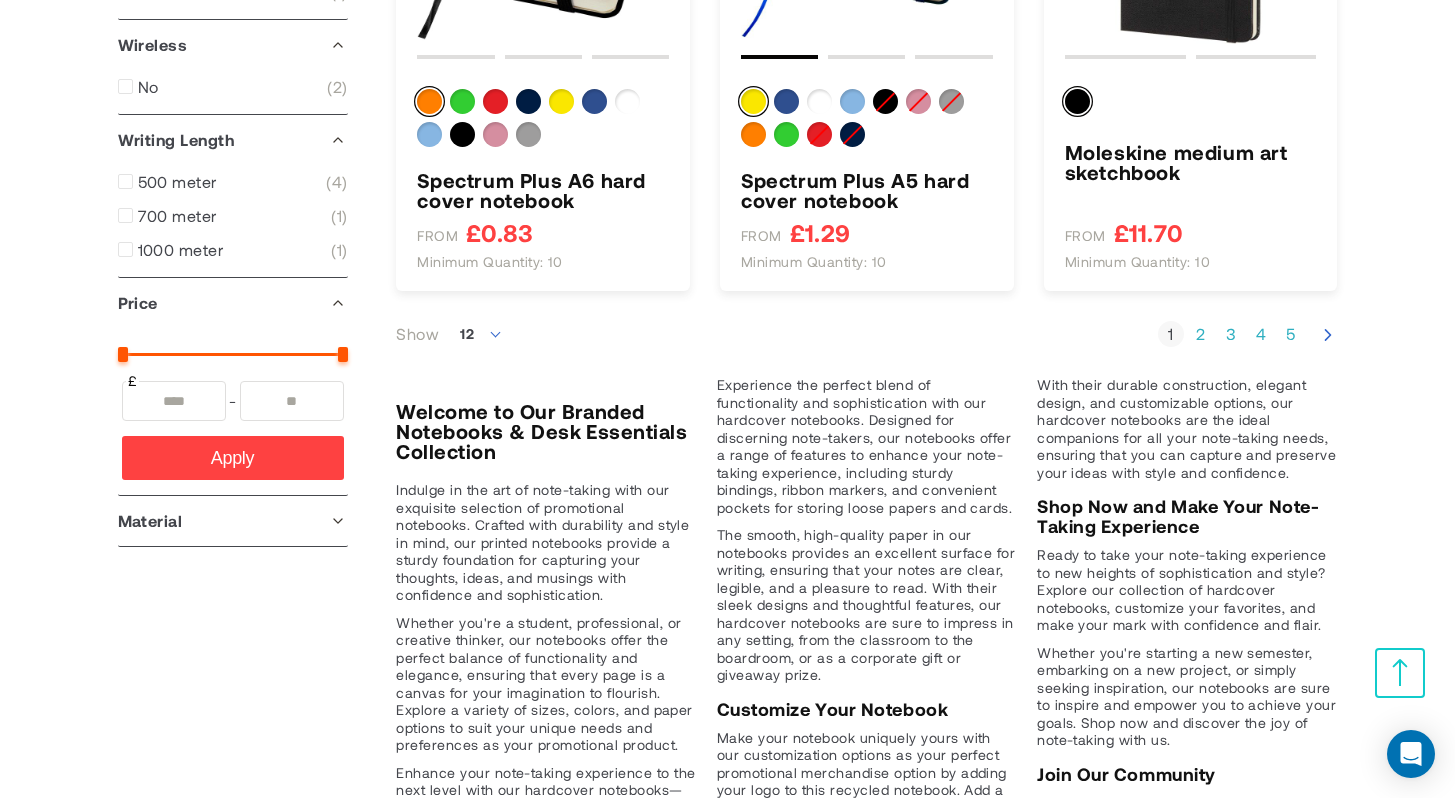 click at bounding box center [130, -77] 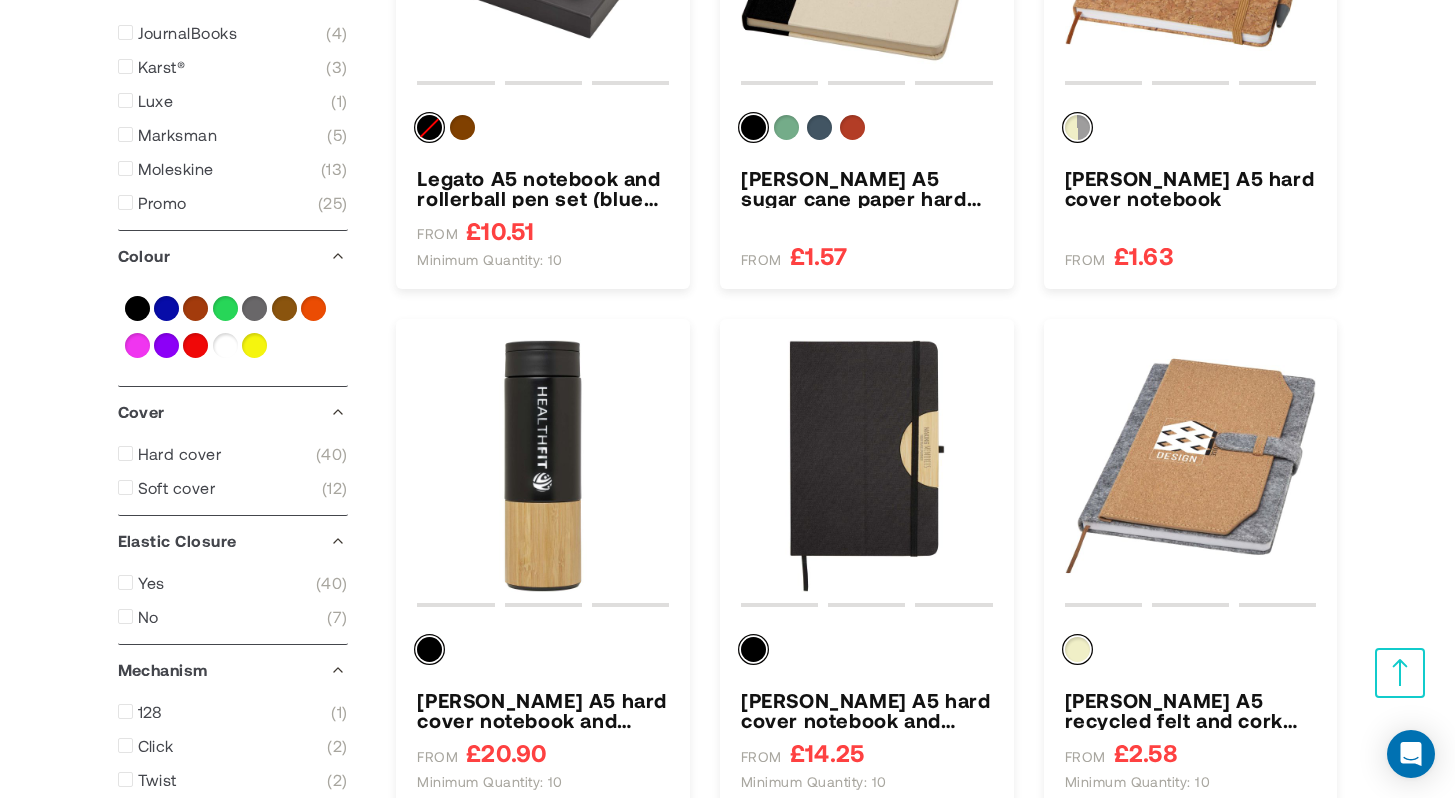 scroll, scrollTop: 705, scrollLeft: 0, axis: vertical 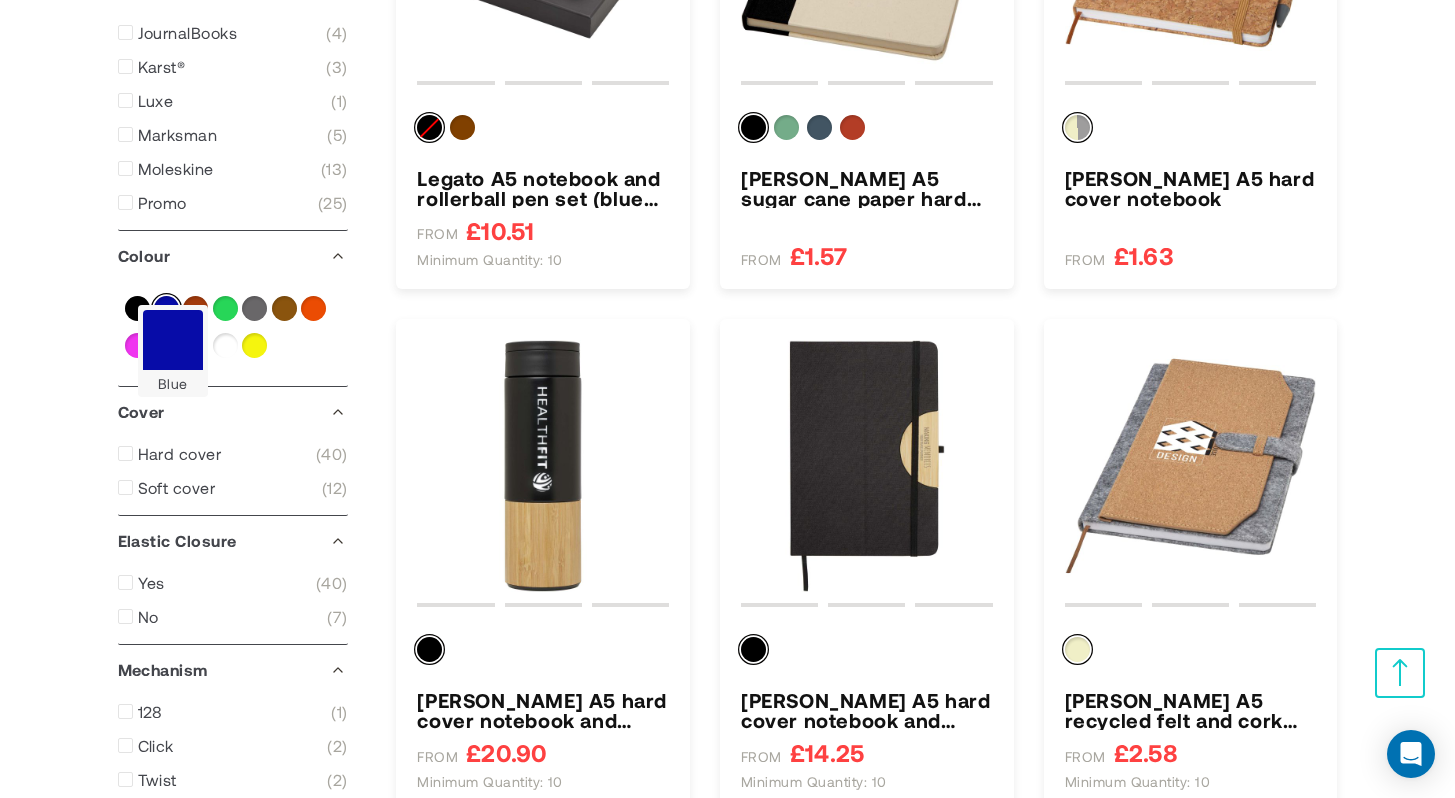 click at bounding box center [166, 308] 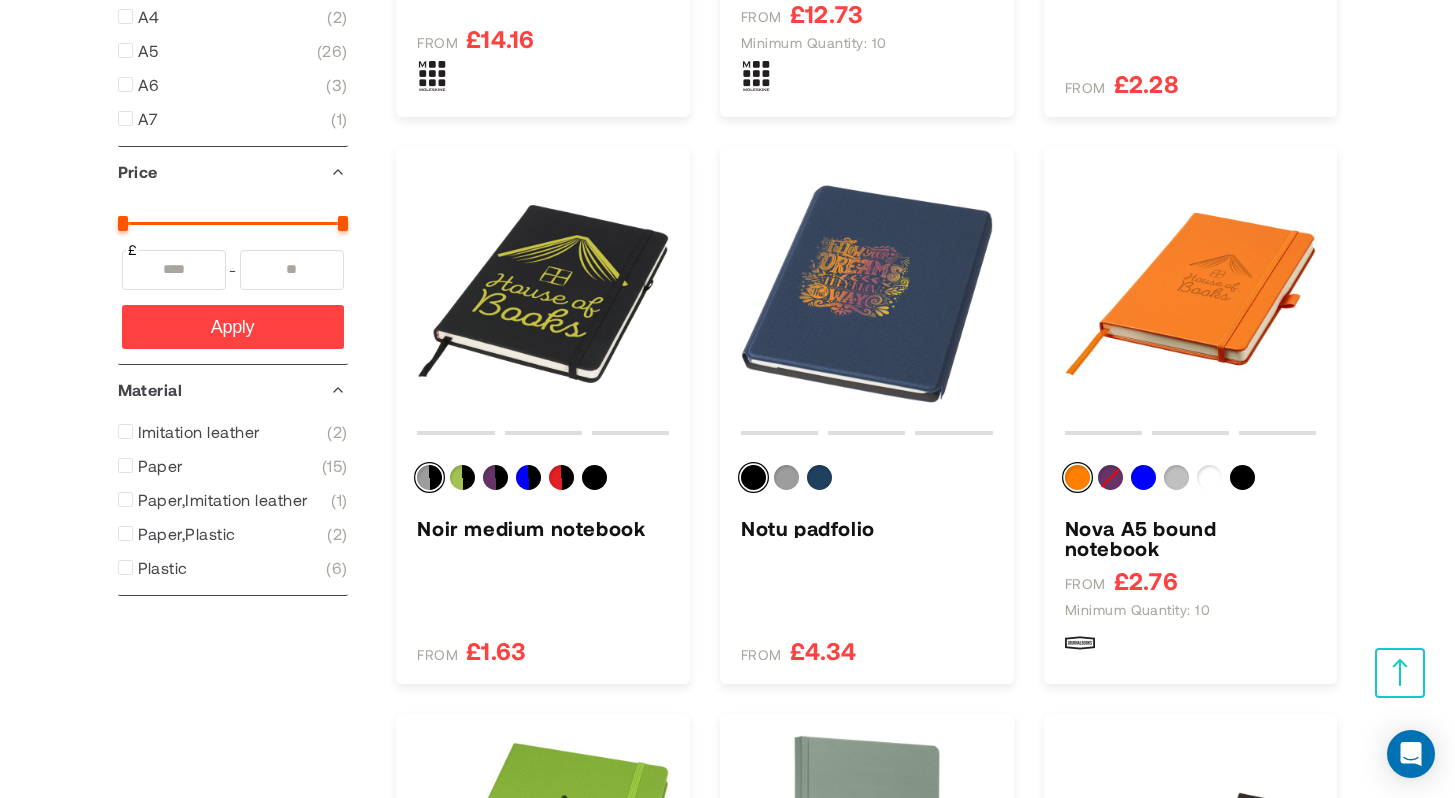 scroll, scrollTop: 1480, scrollLeft: 0, axis: vertical 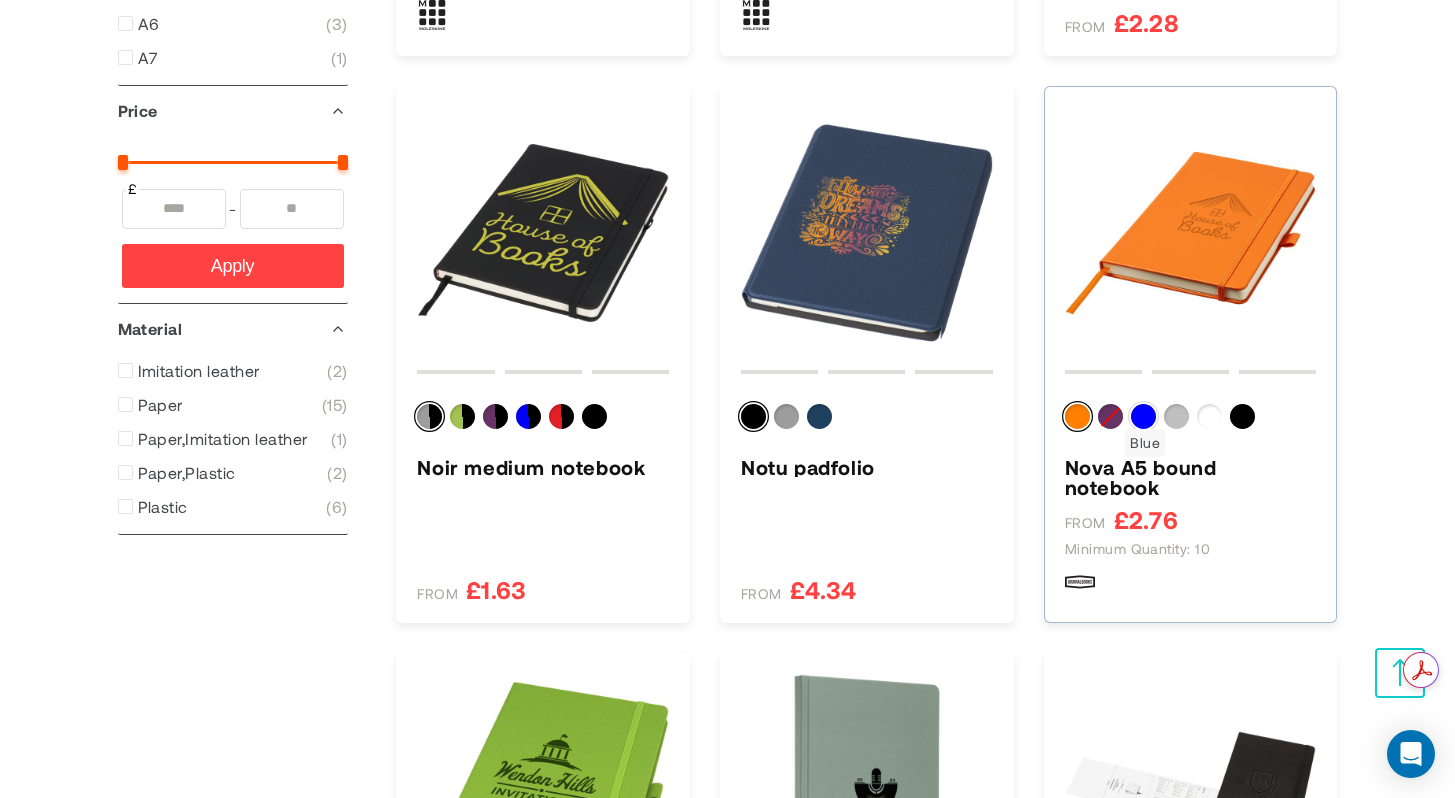 click at bounding box center [1143, 416] 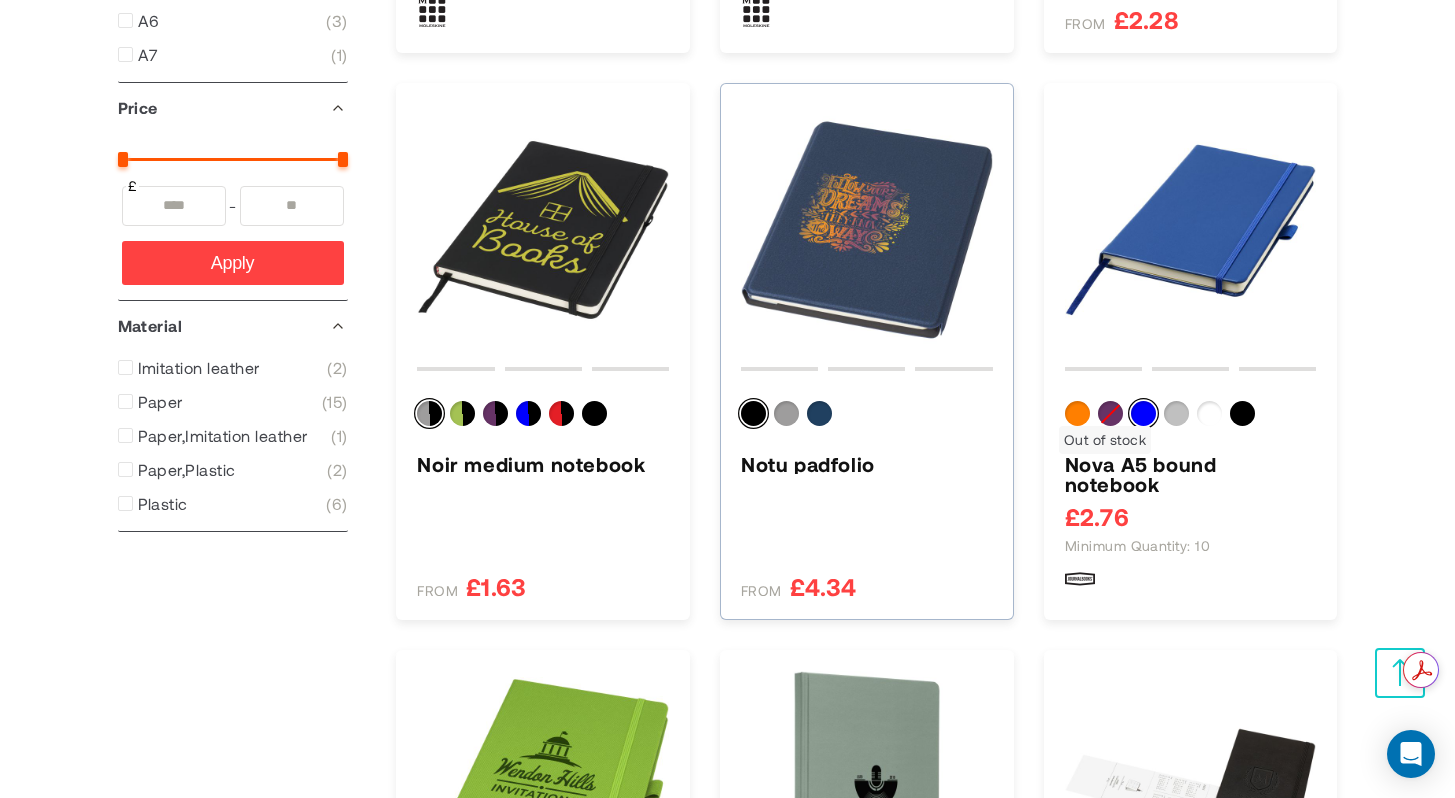 scroll, scrollTop: 1484, scrollLeft: 0, axis: vertical 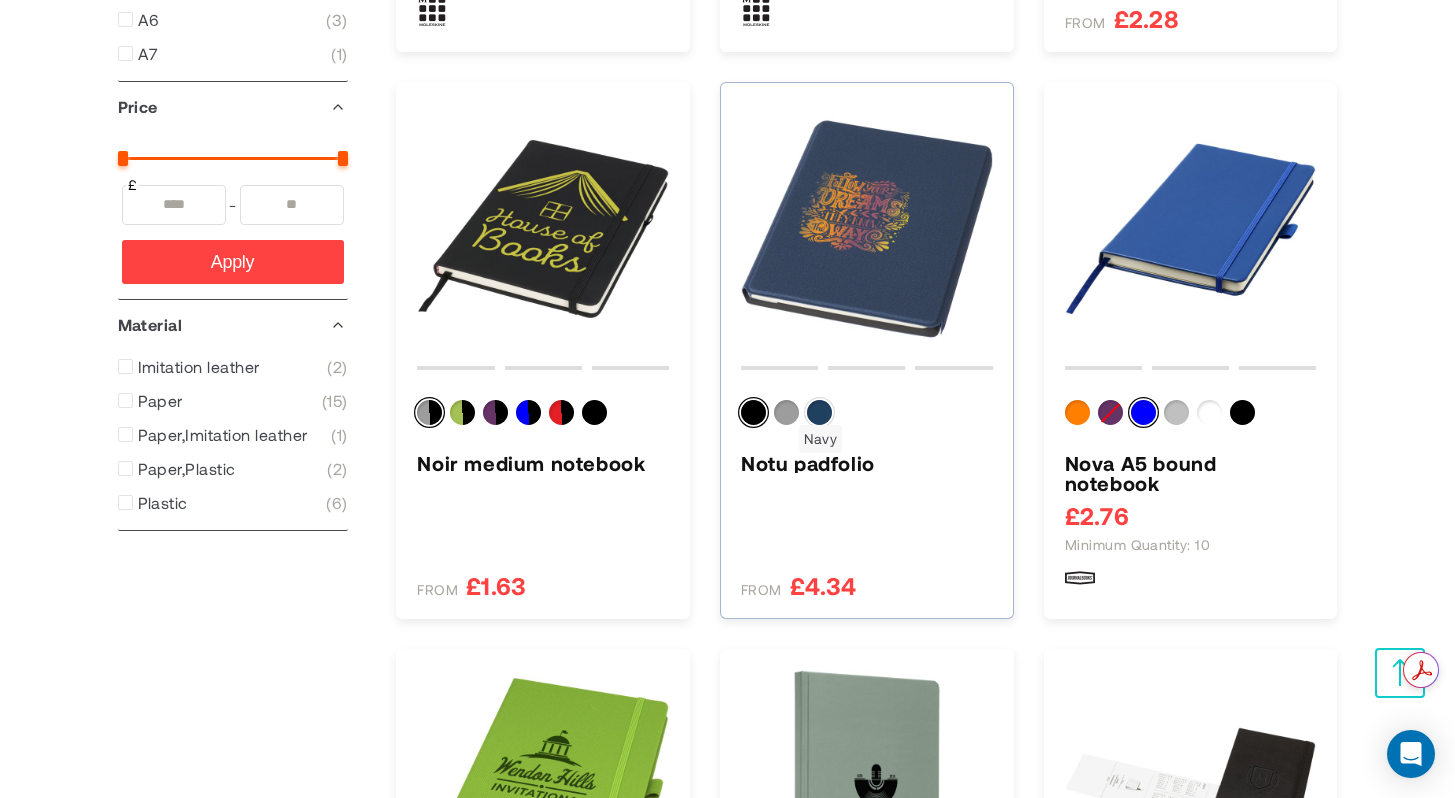 click at bounding box center (819, 412) 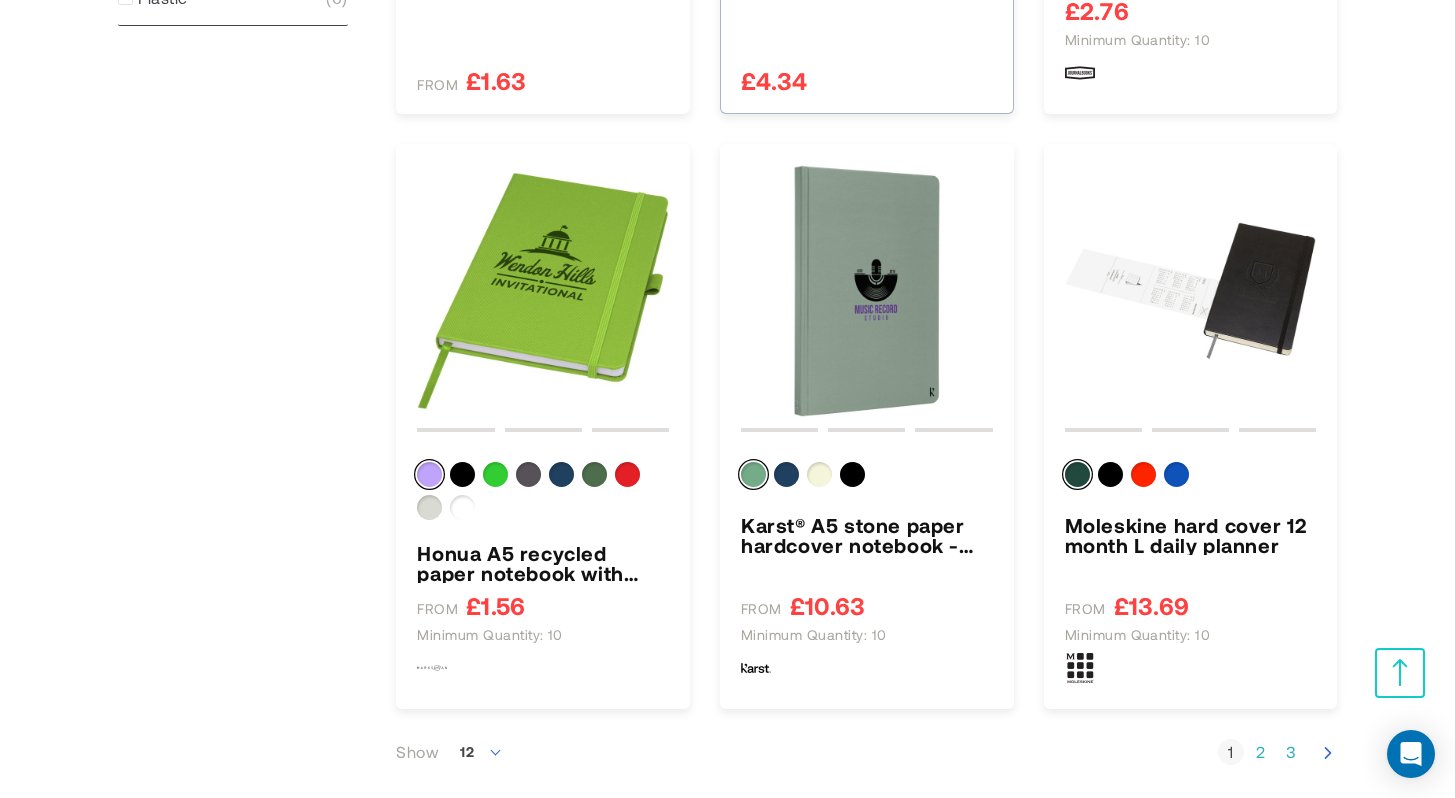 scroll, scrollTop: 2032, scrollLeft: 0, axis: vertical 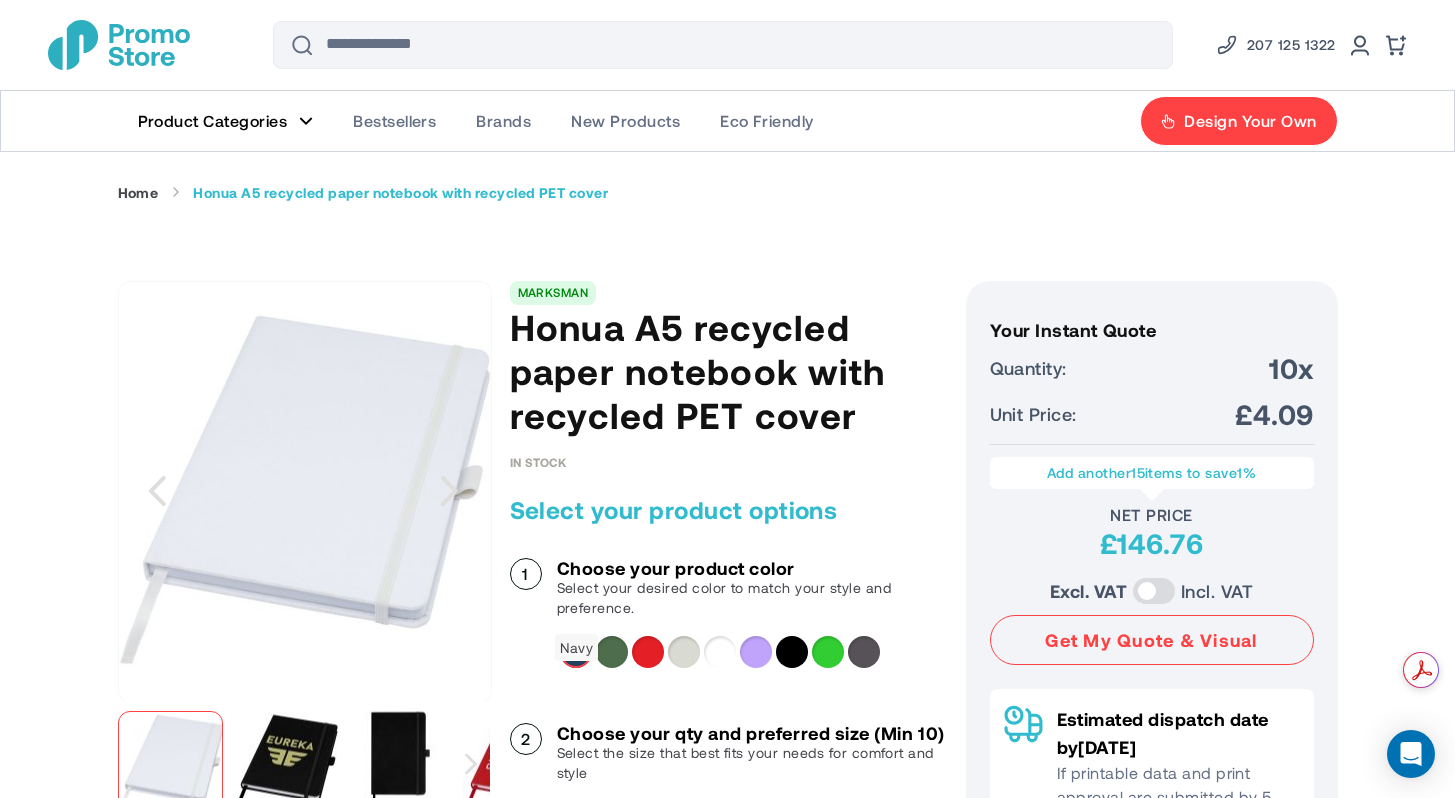 click at bounding box center (576, 652) 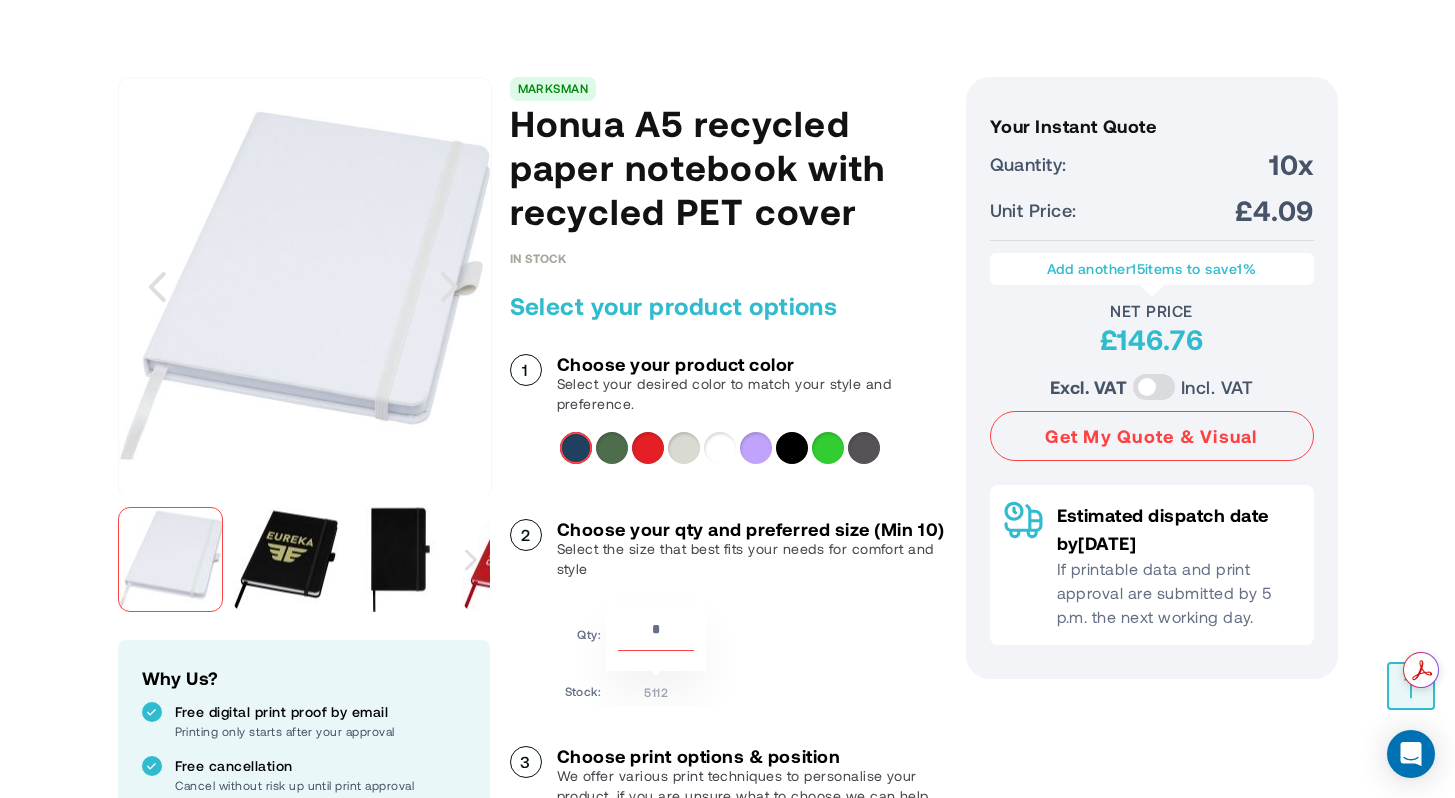 scroll, scrollTop: 205, scrollLeft: 0, axis: vertical 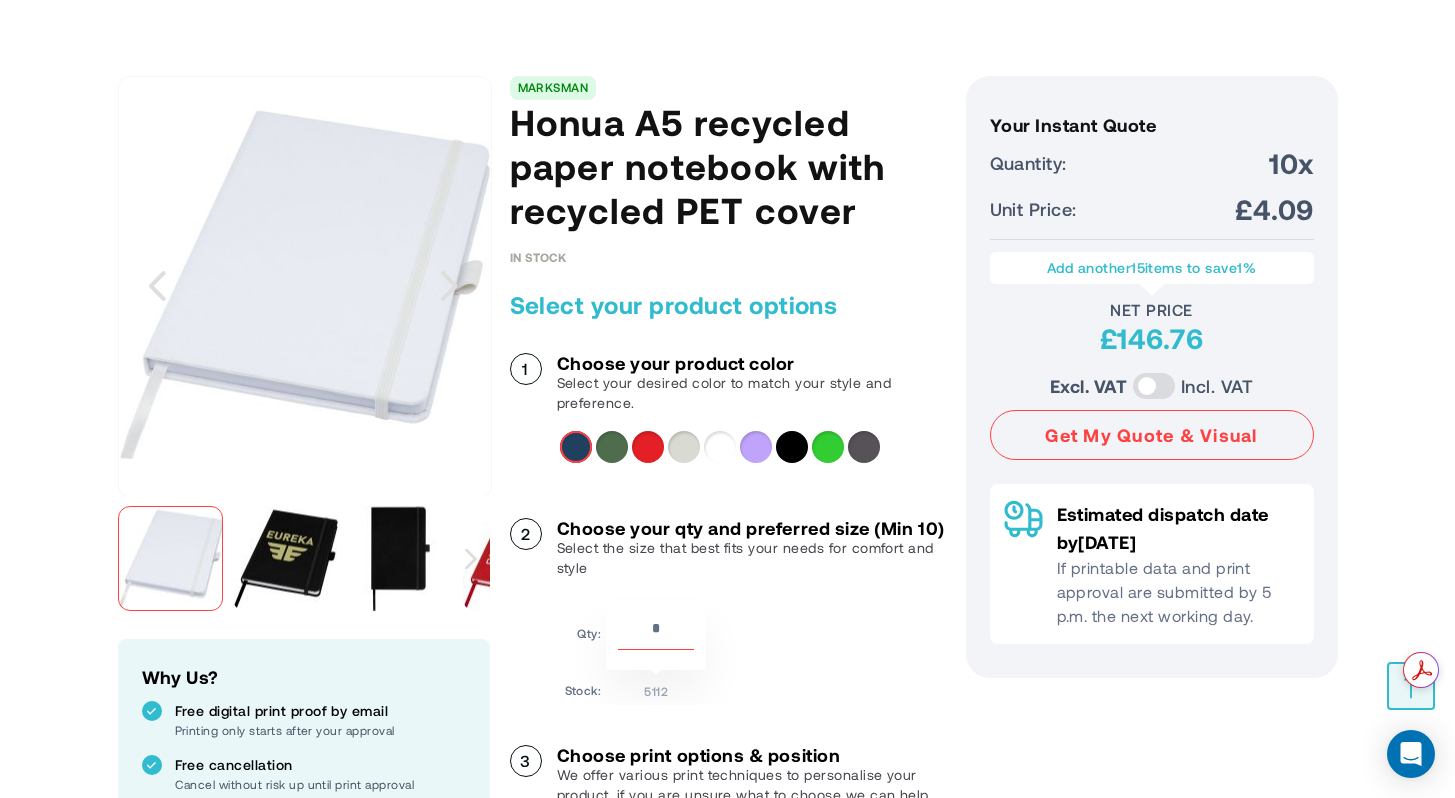click at bounding box center (285, 558) 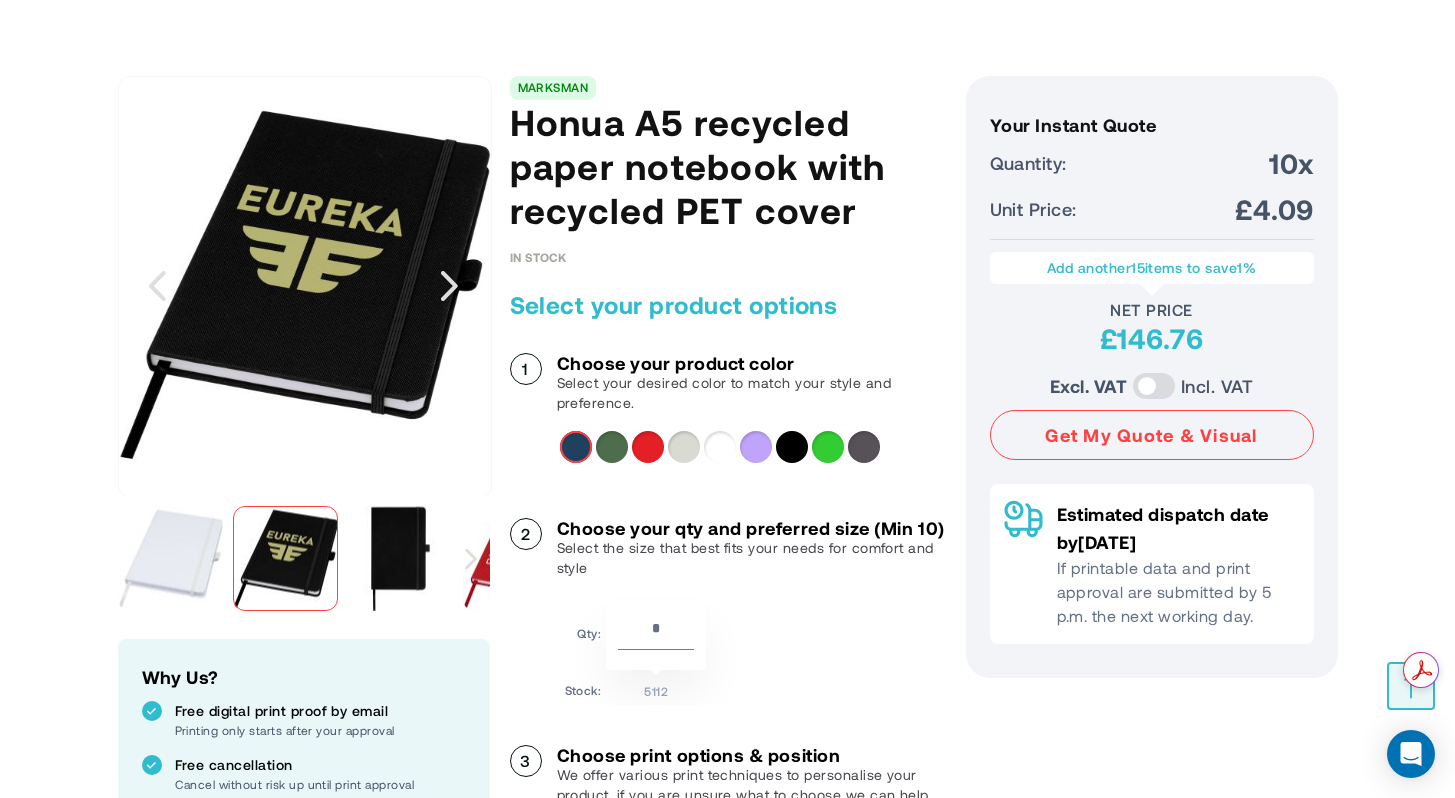 click at bounding box center [400, 558] 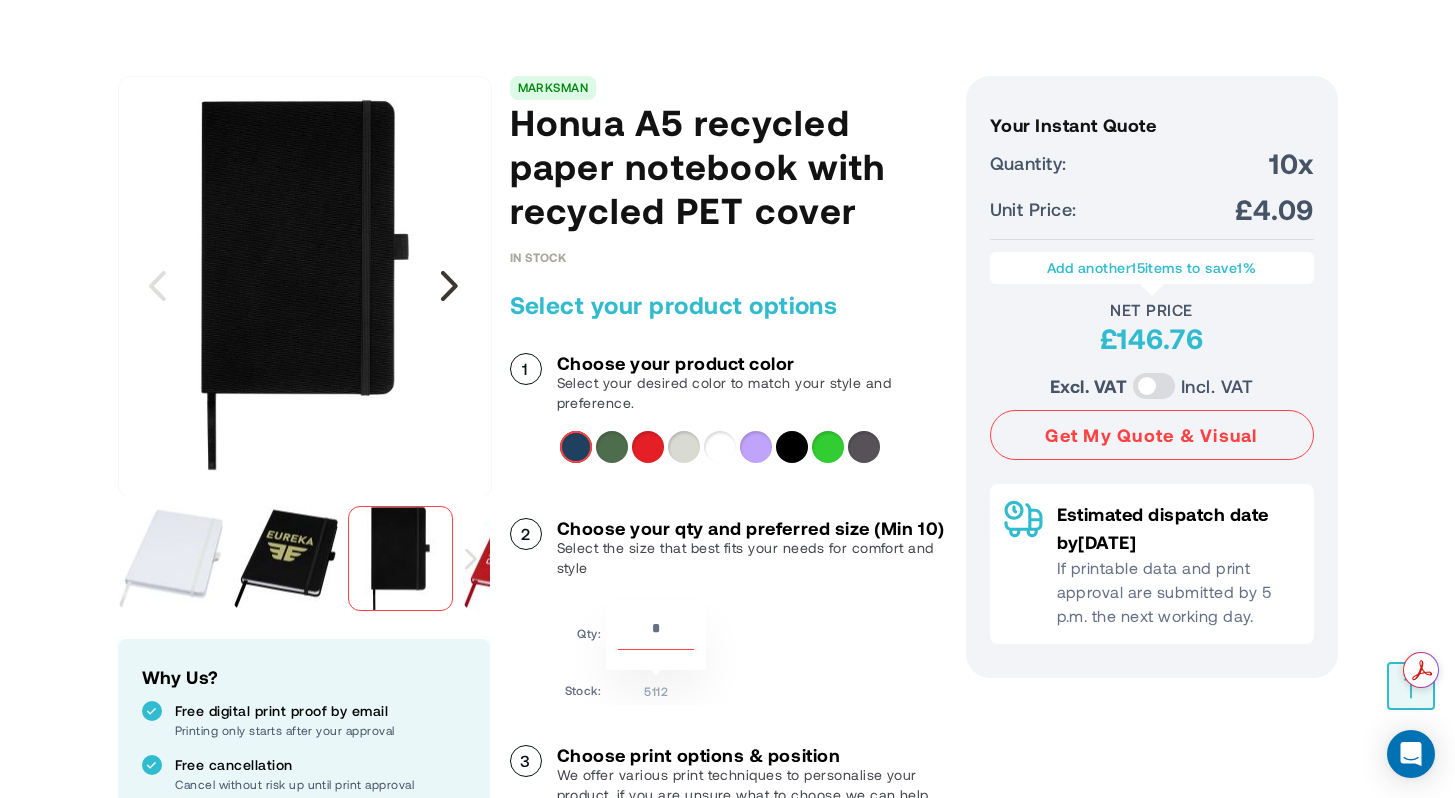 click at bounding box center [450, 286] 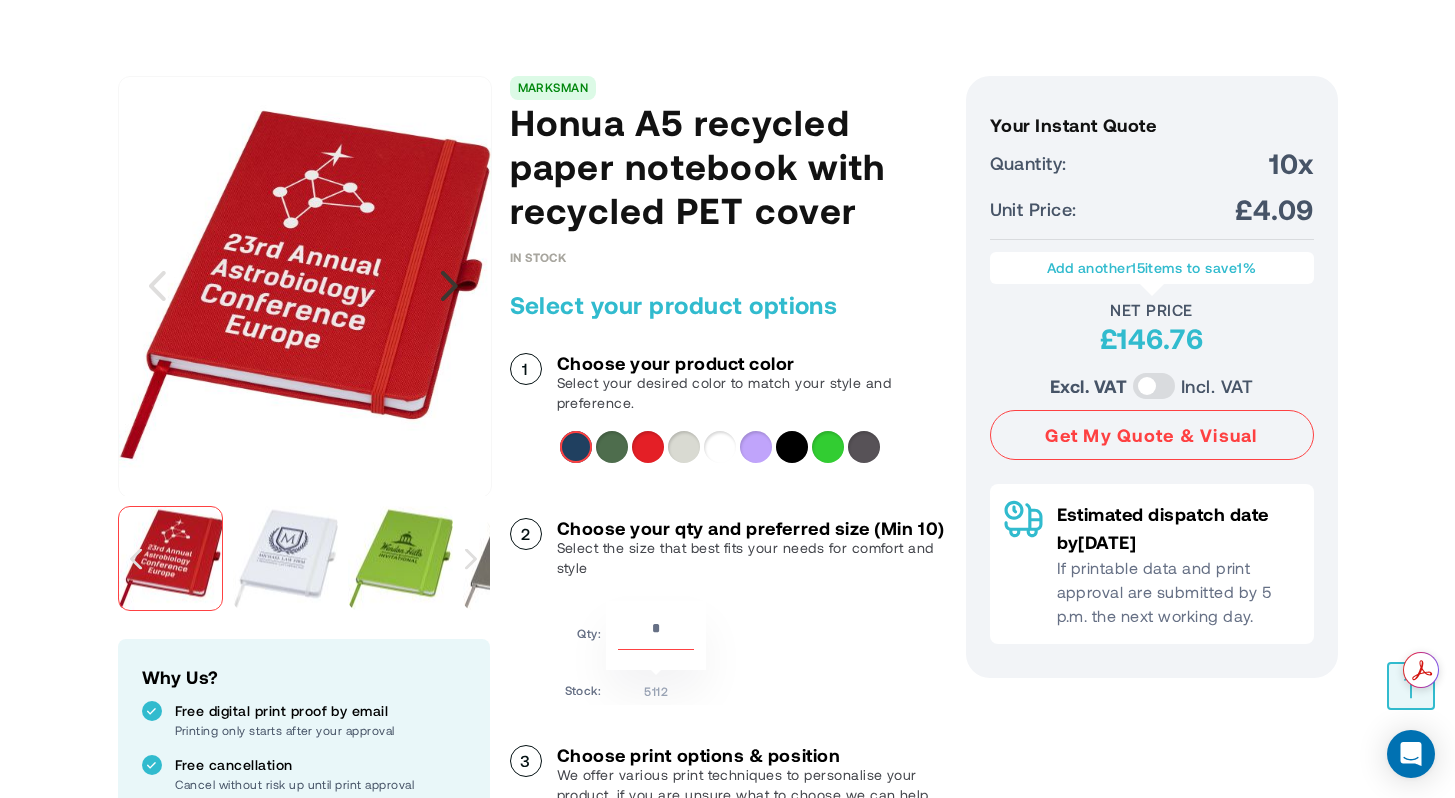 click at bounding box center (450, 286) 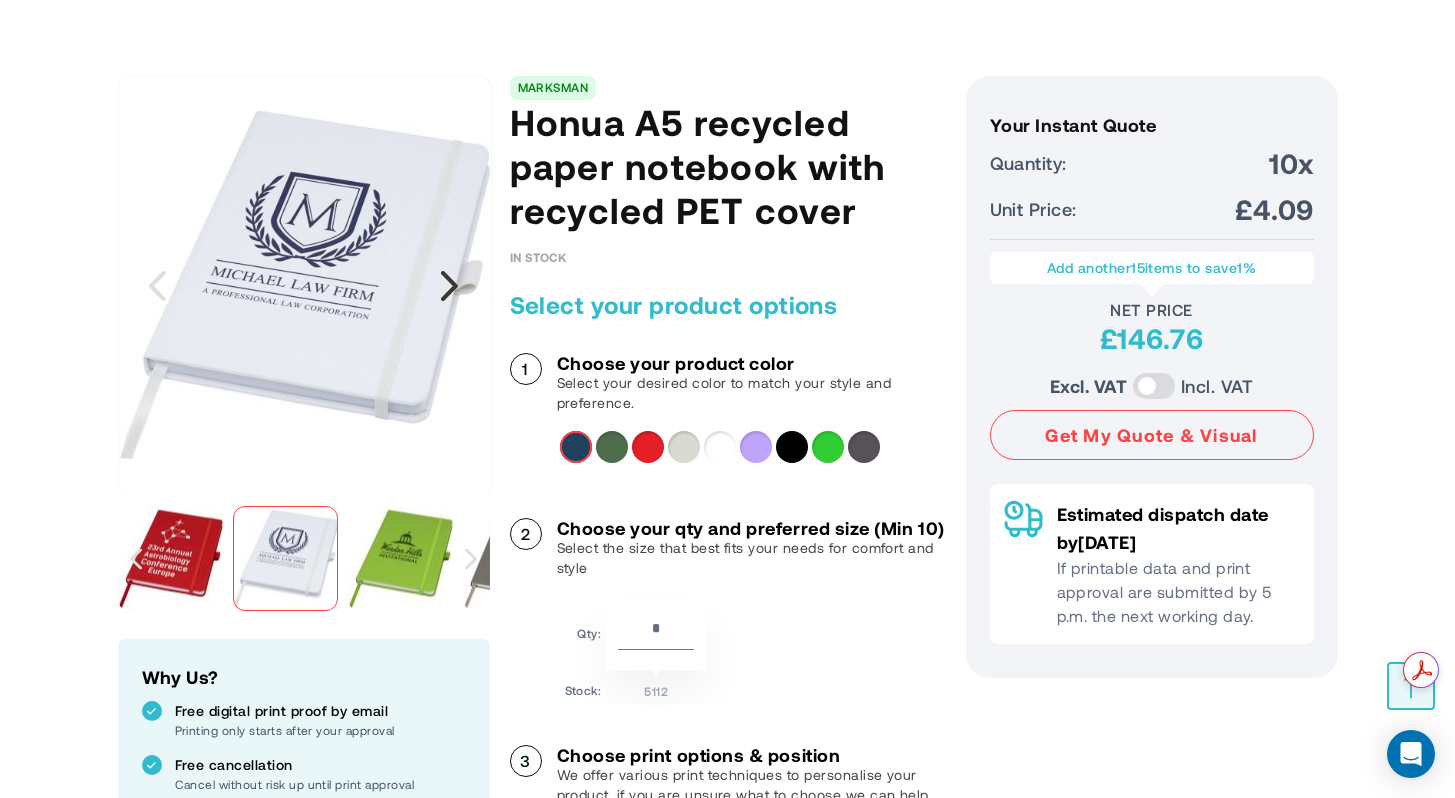 click at bounding box center (450, 286) 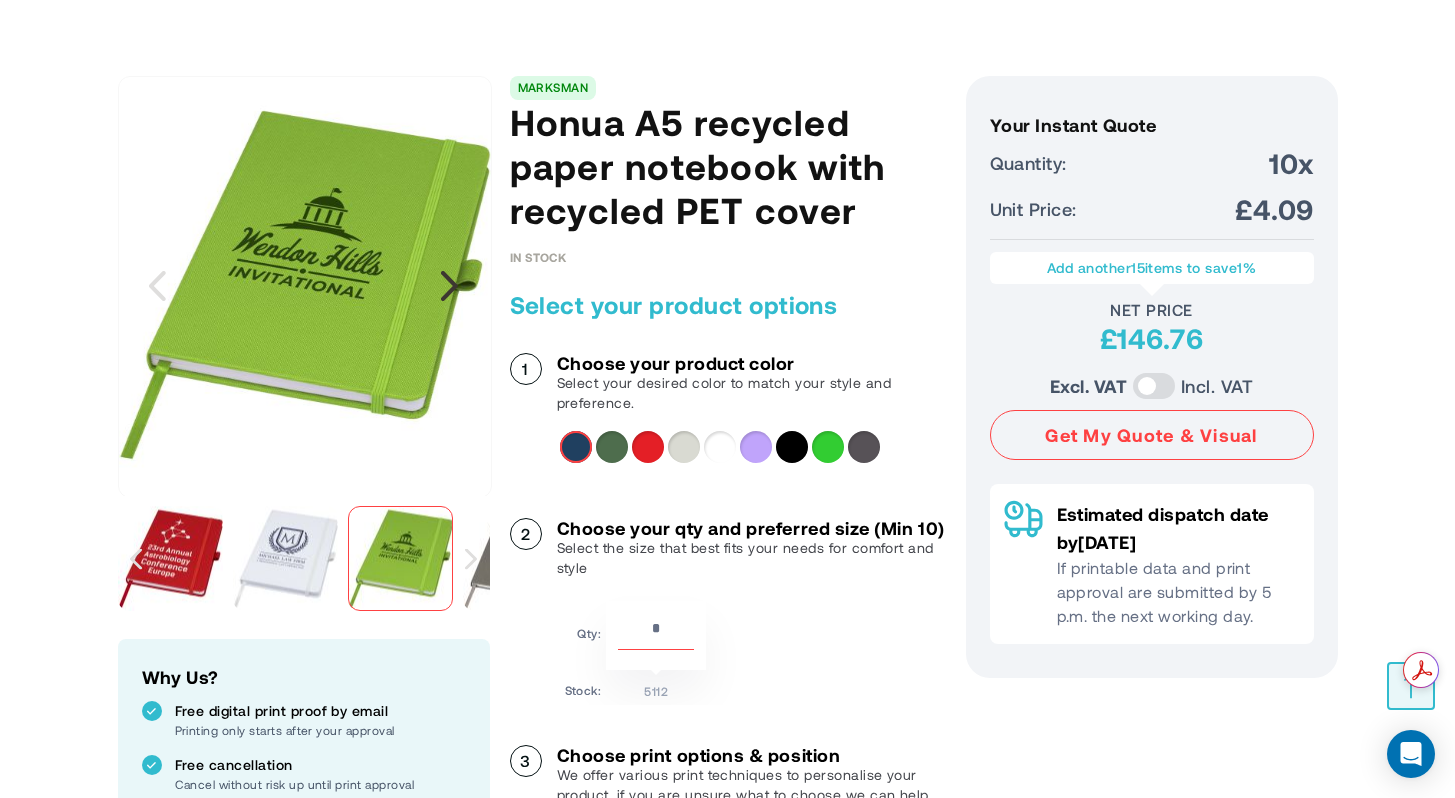 click at bounding box center [450, 286] 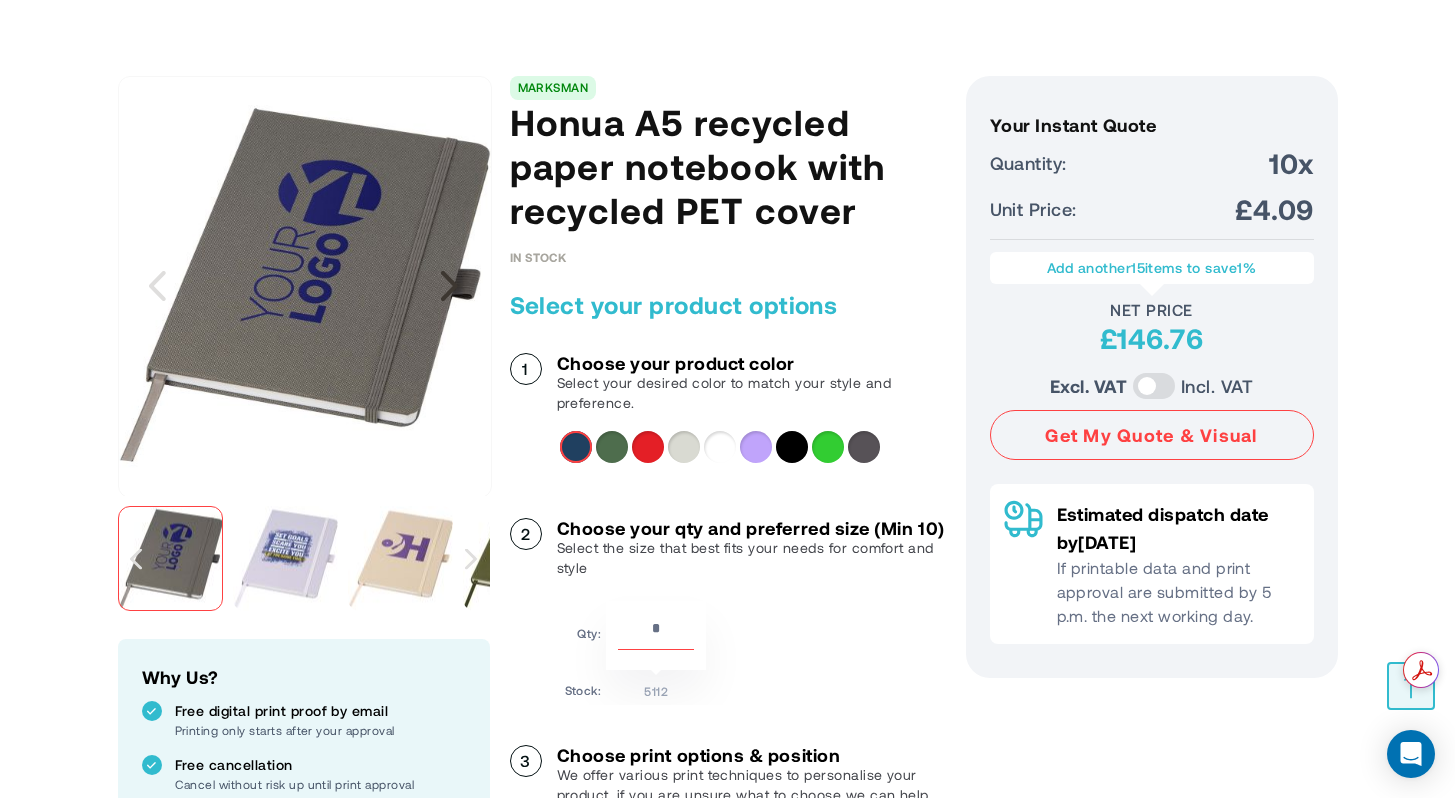 click at bounding box center (450, 286) 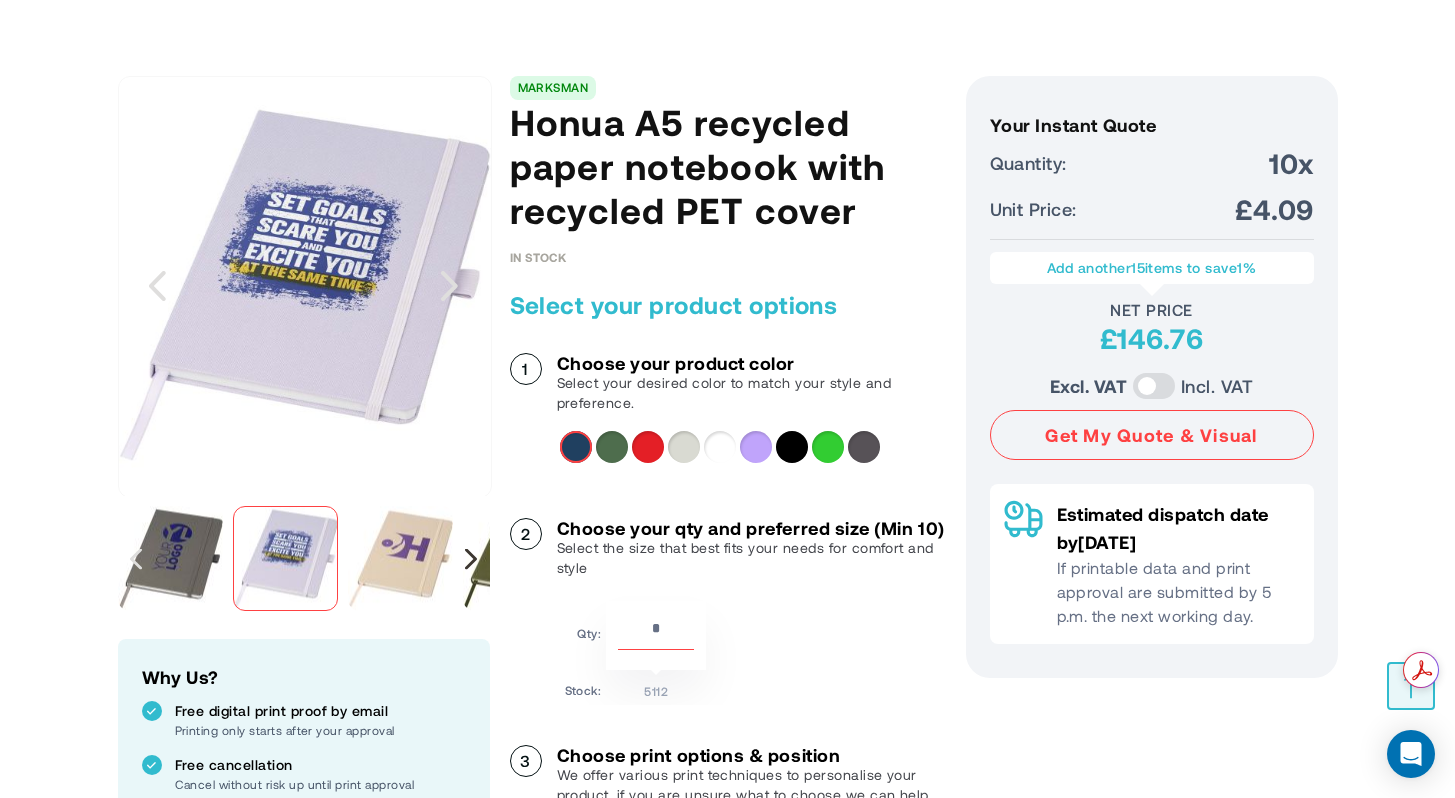 click at bounding box center (471, 558) 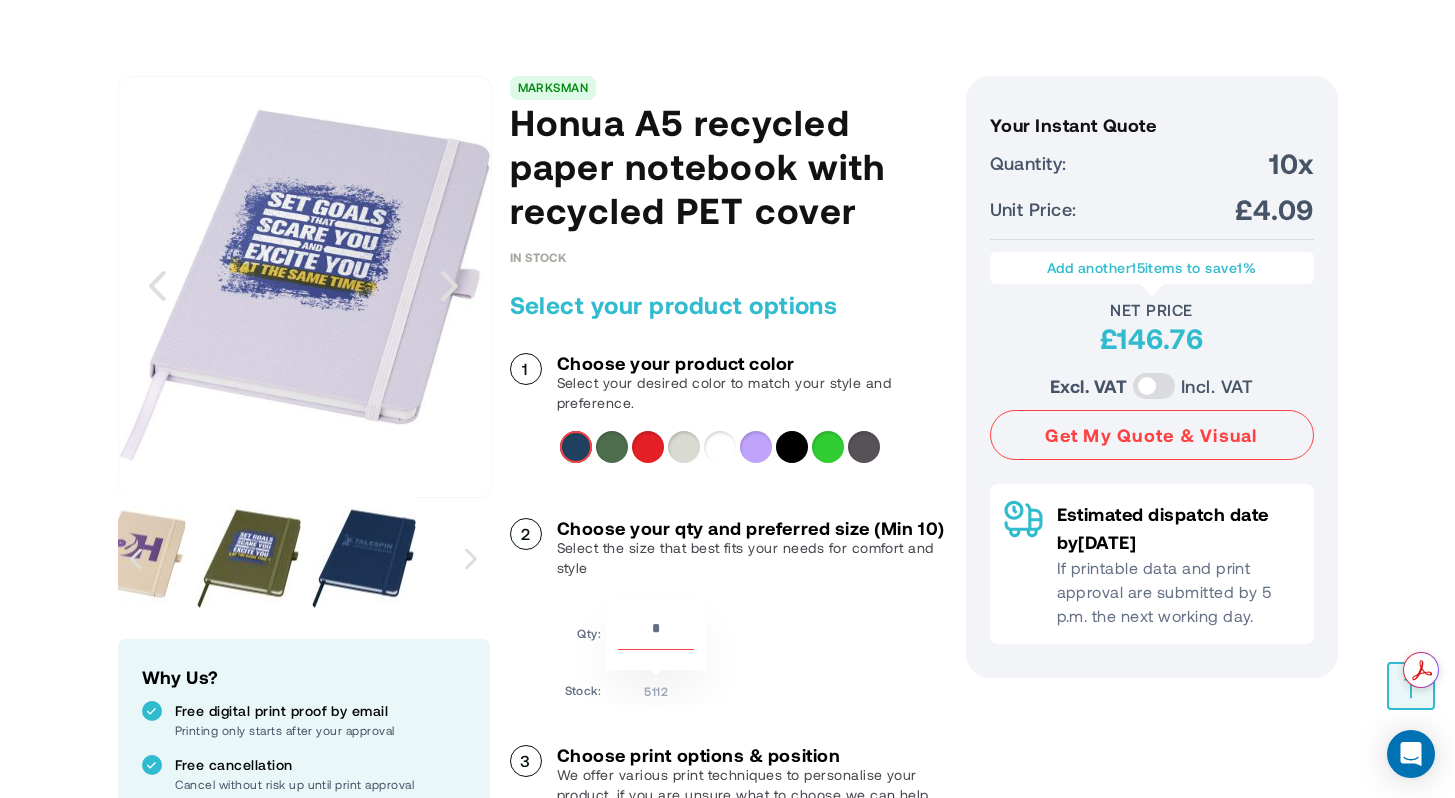click at bounding box center [363, 558] 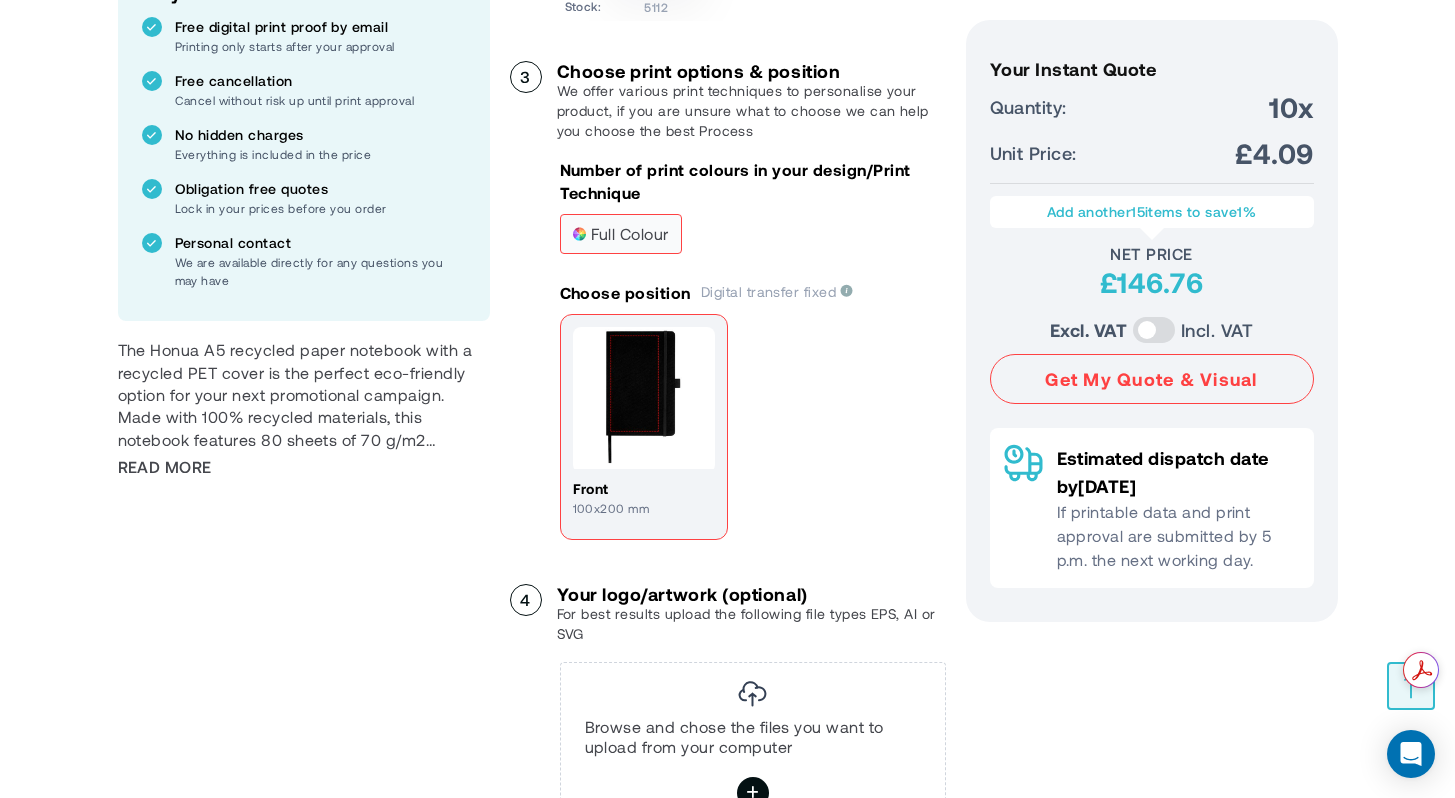 scroll, scrollTop: 896, scrollLeft: 0, axis: vertical 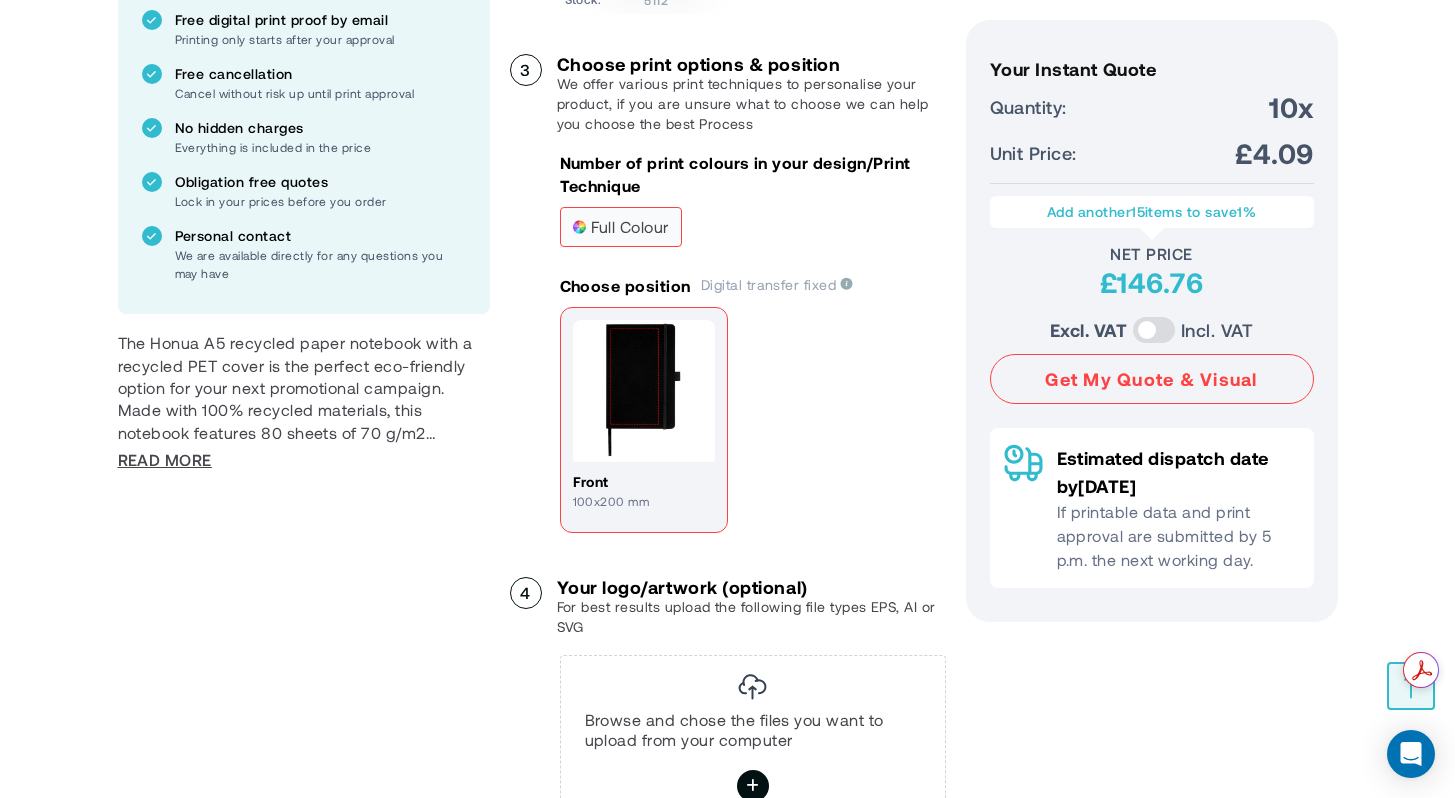 click on "Read More" at bounding box center (165, 460) 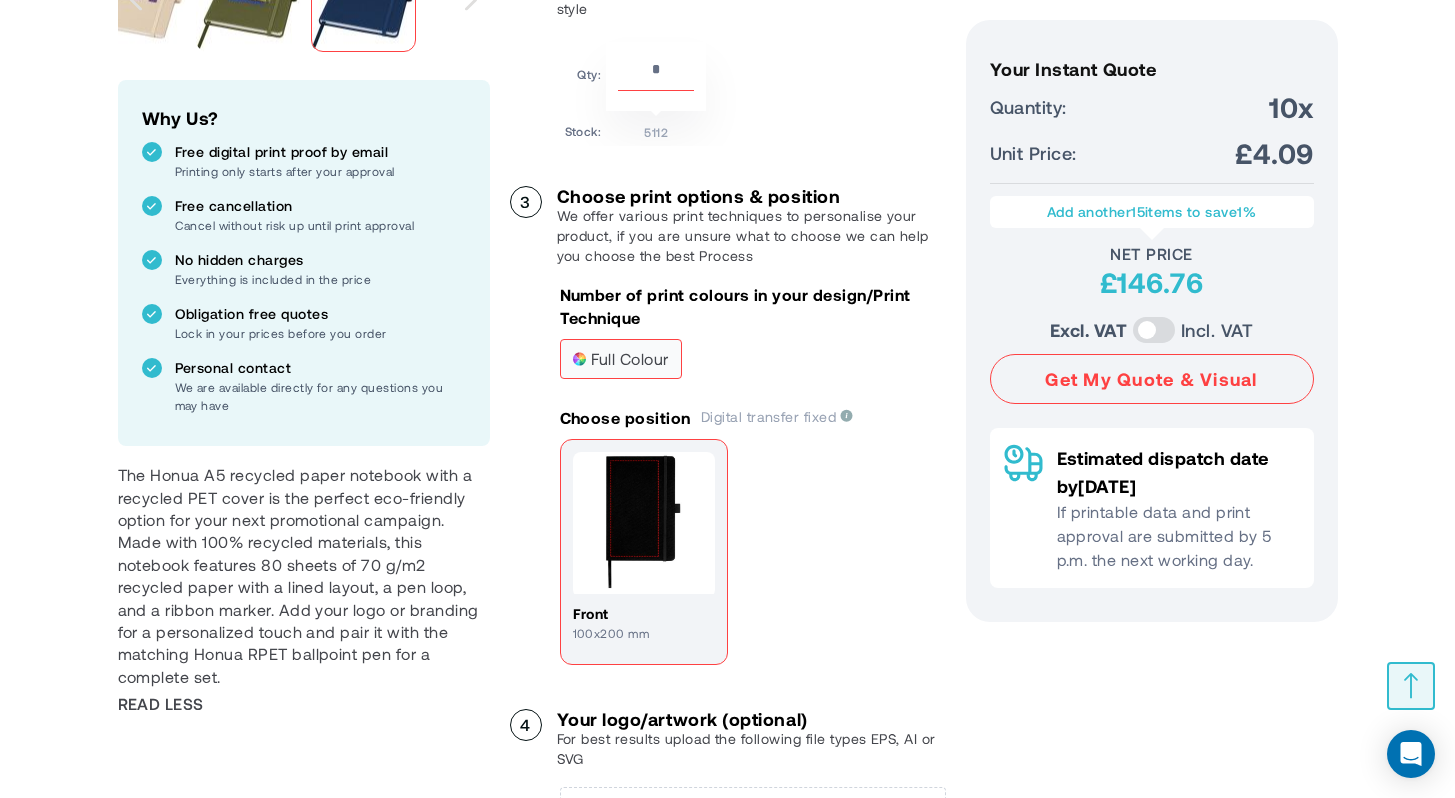 scroll, scrollTop: 481, scrollLeft: 0, axis: vertical 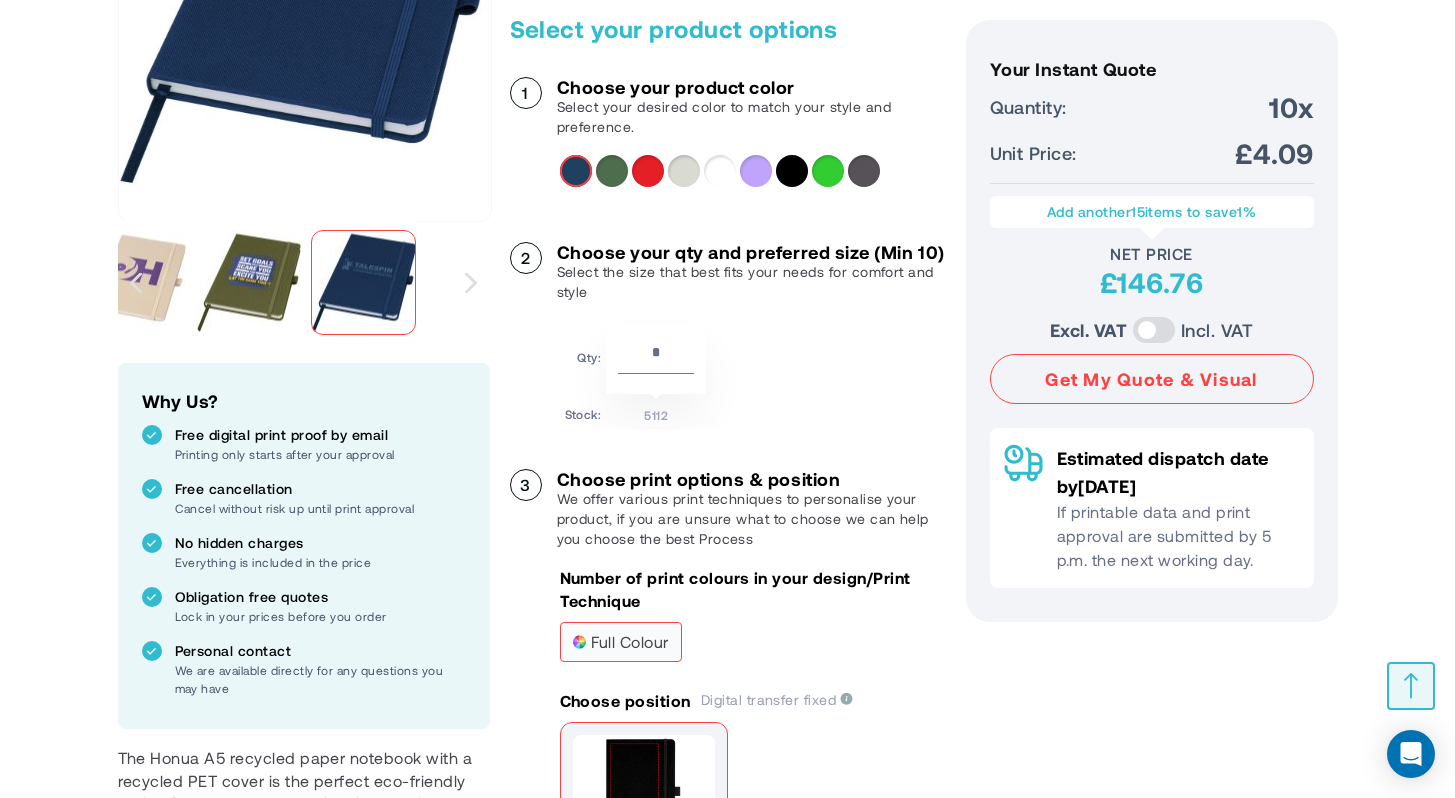 click on "**" at bounding box center (656, 357) 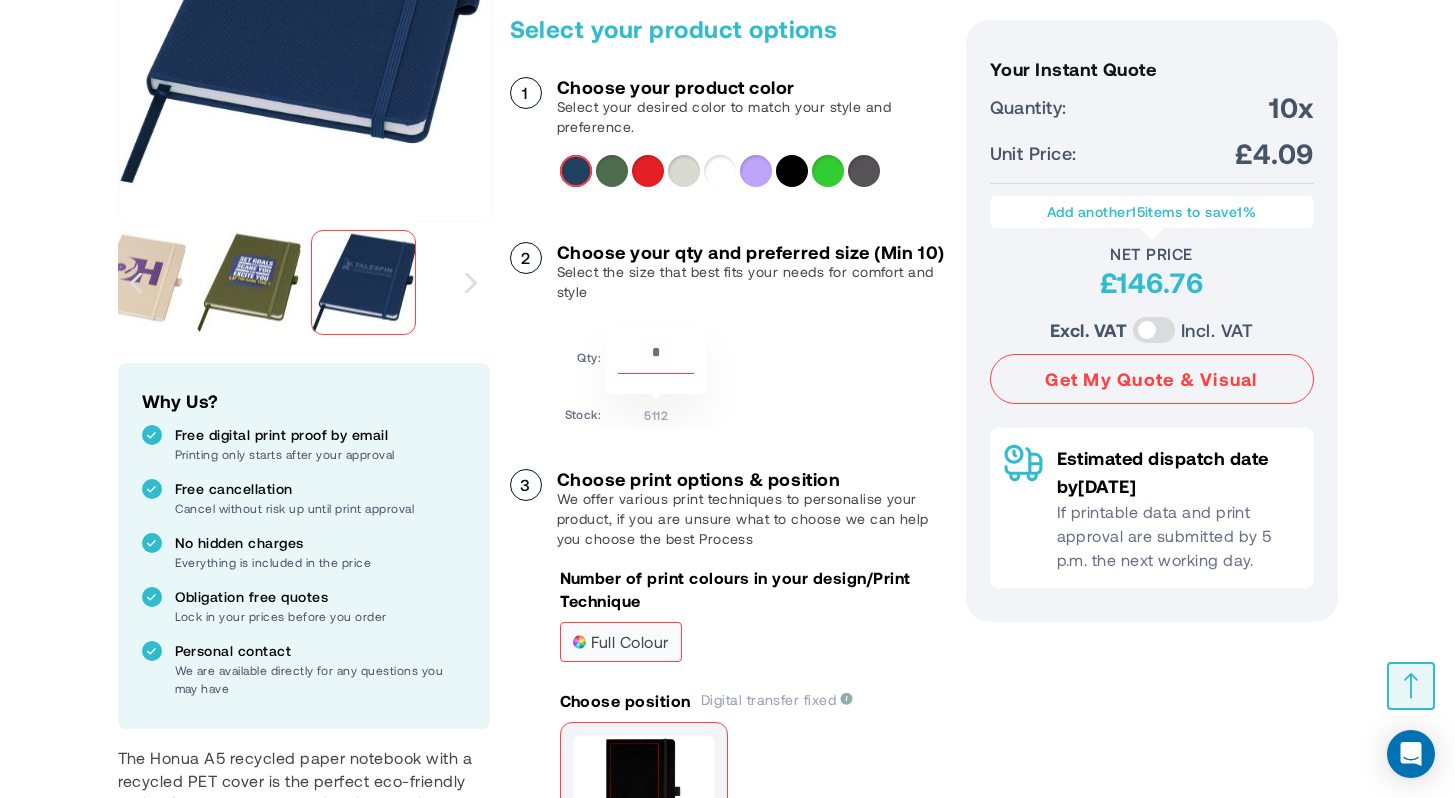 type on "***" 